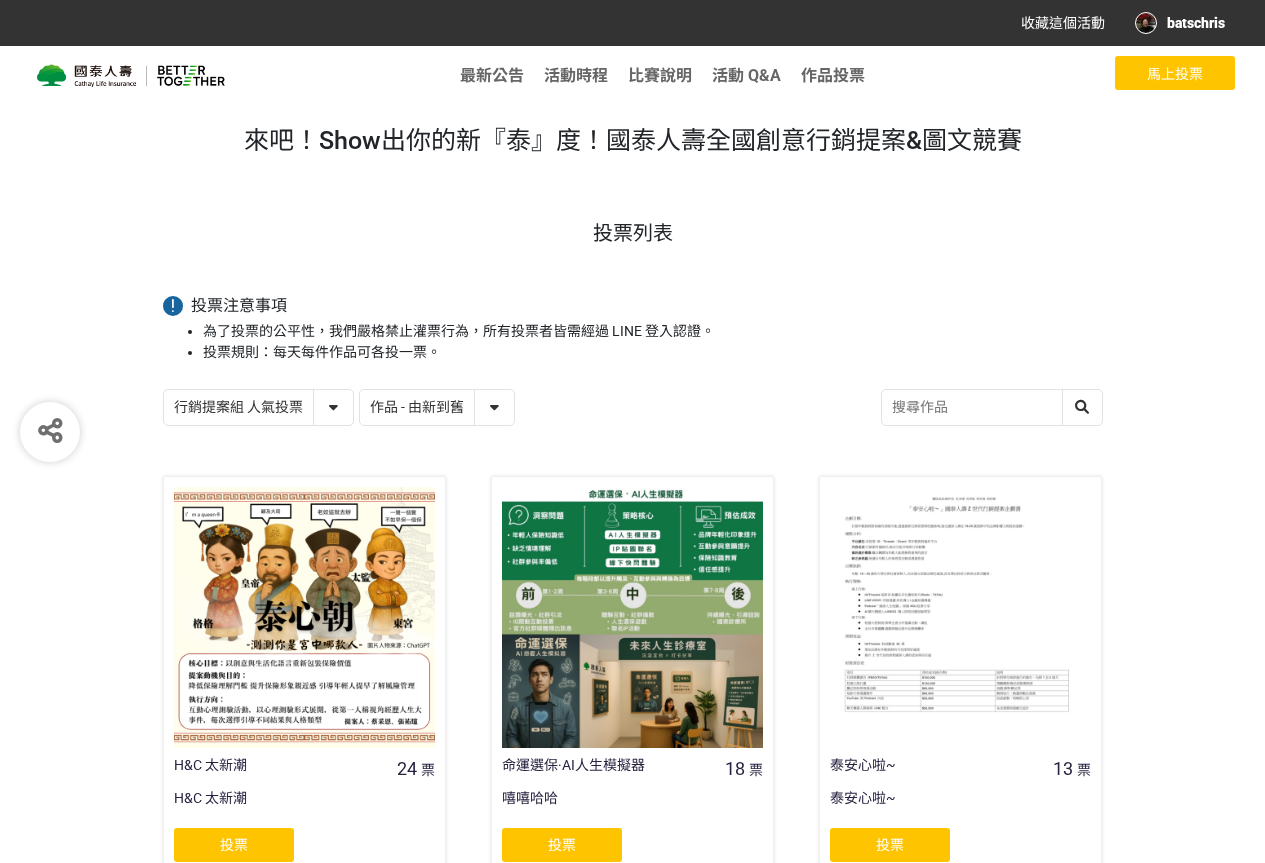 select on "13115" 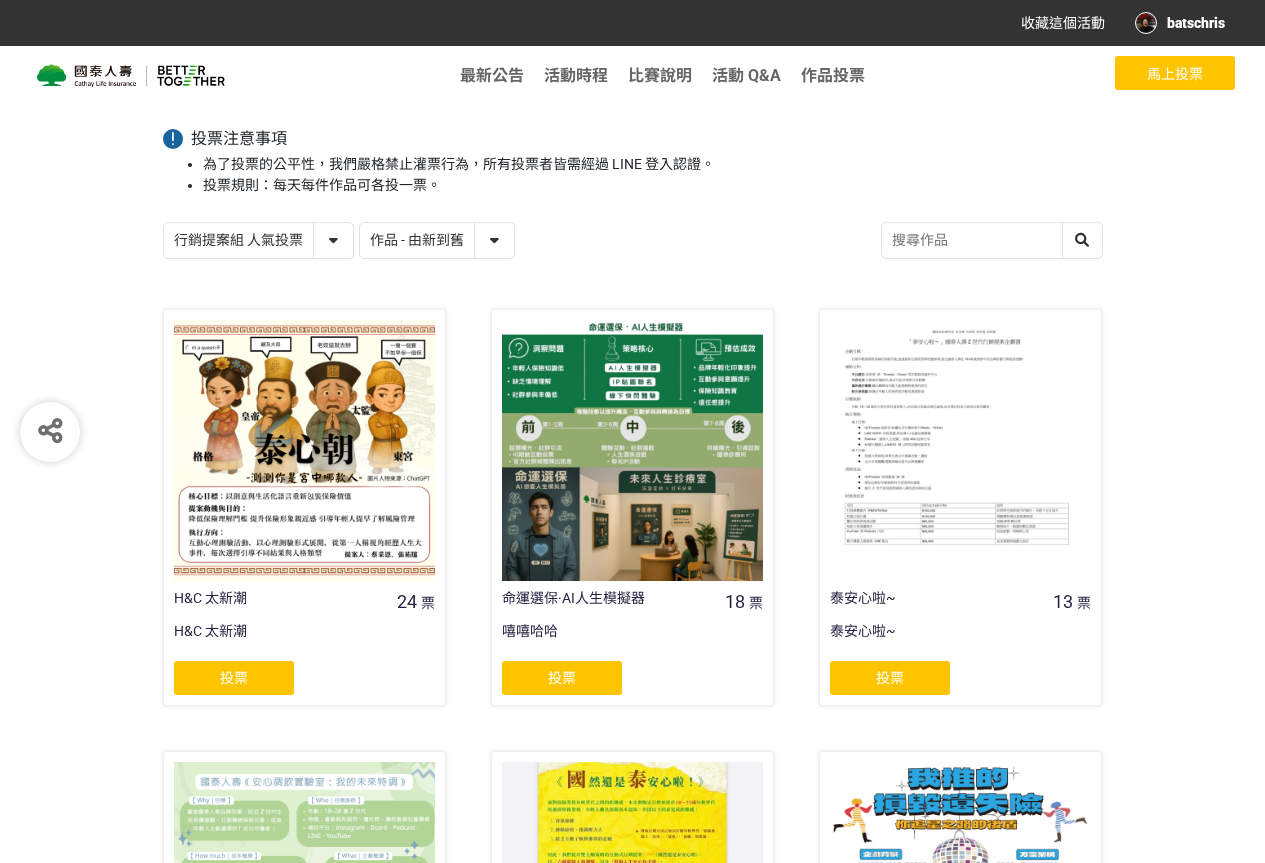 click on "投票" 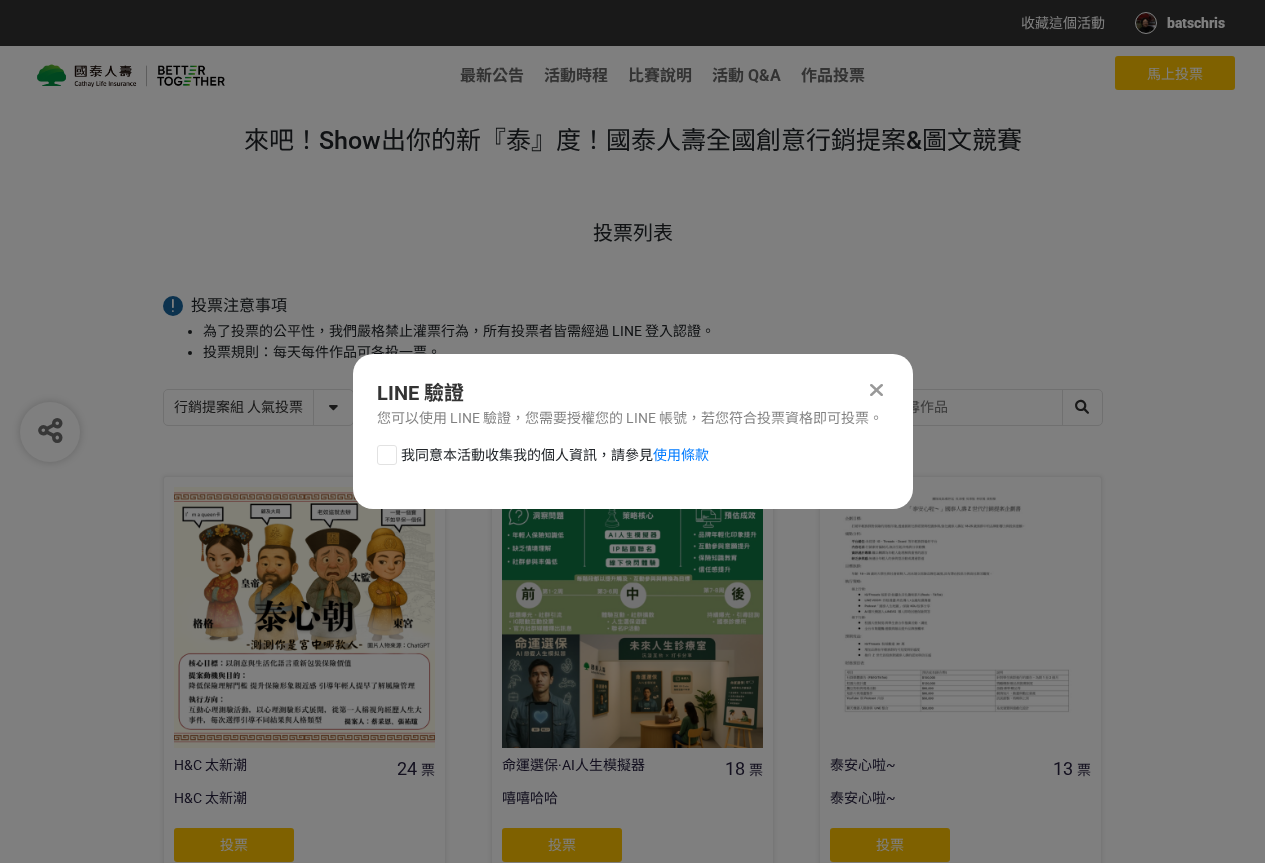 click on "我同意本活動收集我的個人資訊，請參見  使用條款" at bounding box center (555, 455) 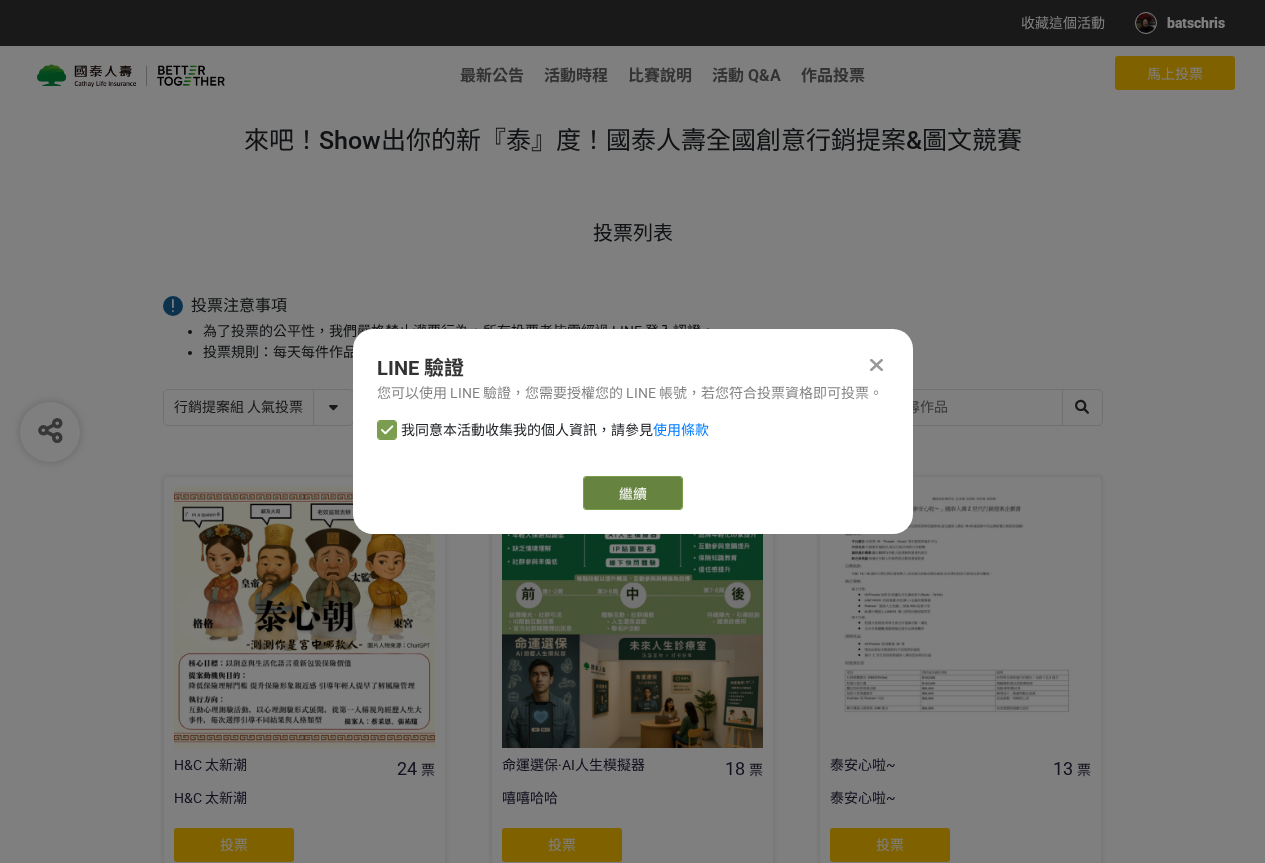 click on "繼續" at bounding box center (633, 493) 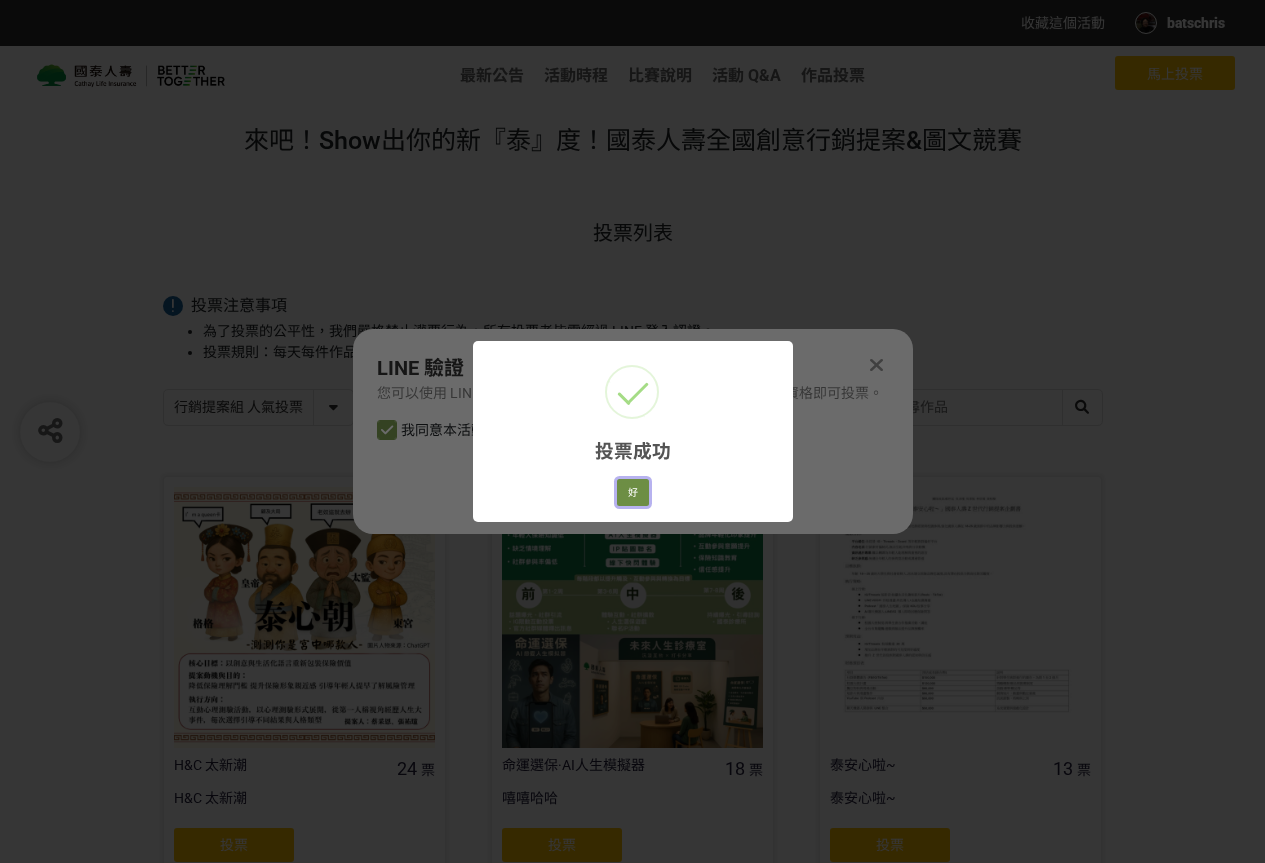 click on "好" at bounding box center (633, 493) 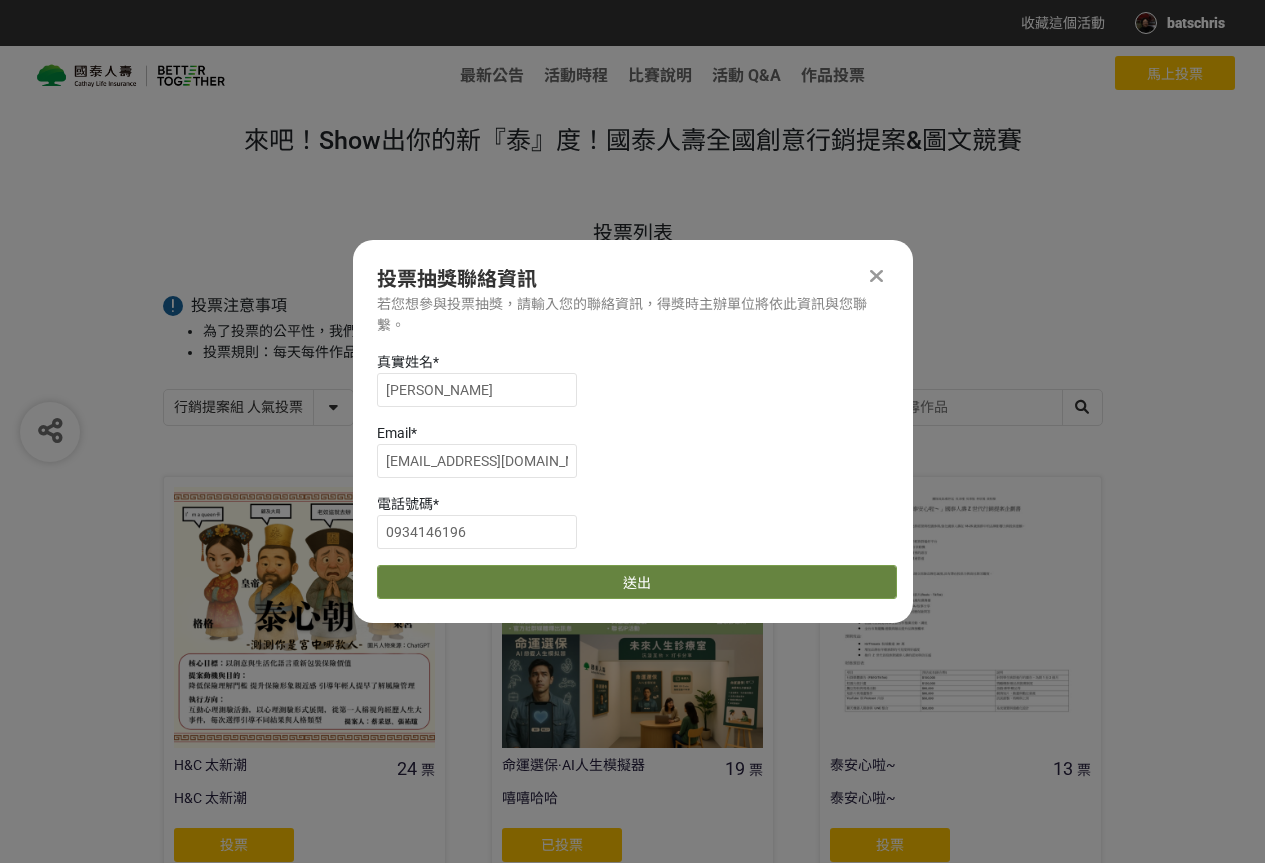 click on "送出" at bounding box center (637, 582) 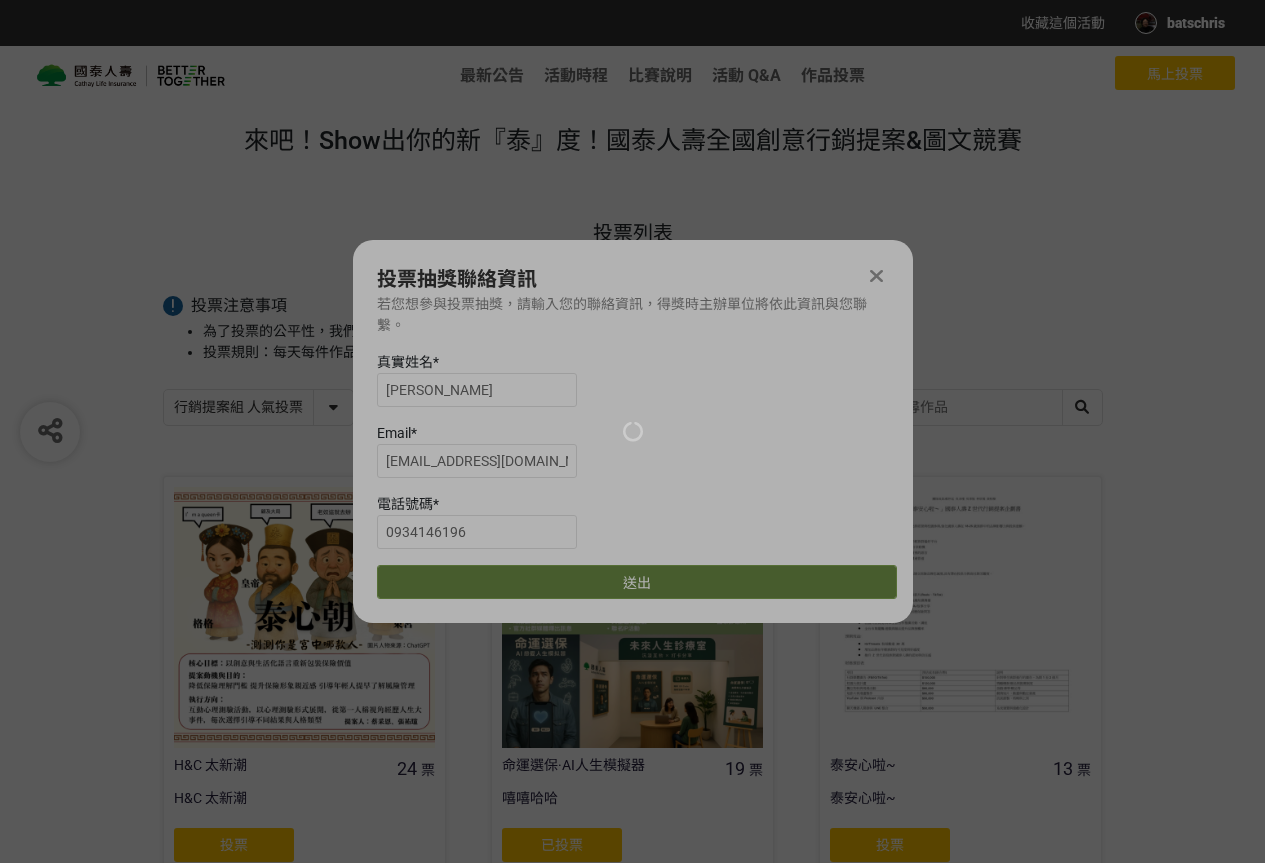scroll, scrollTop: 167, scrollLeft: 0, axis: vertical 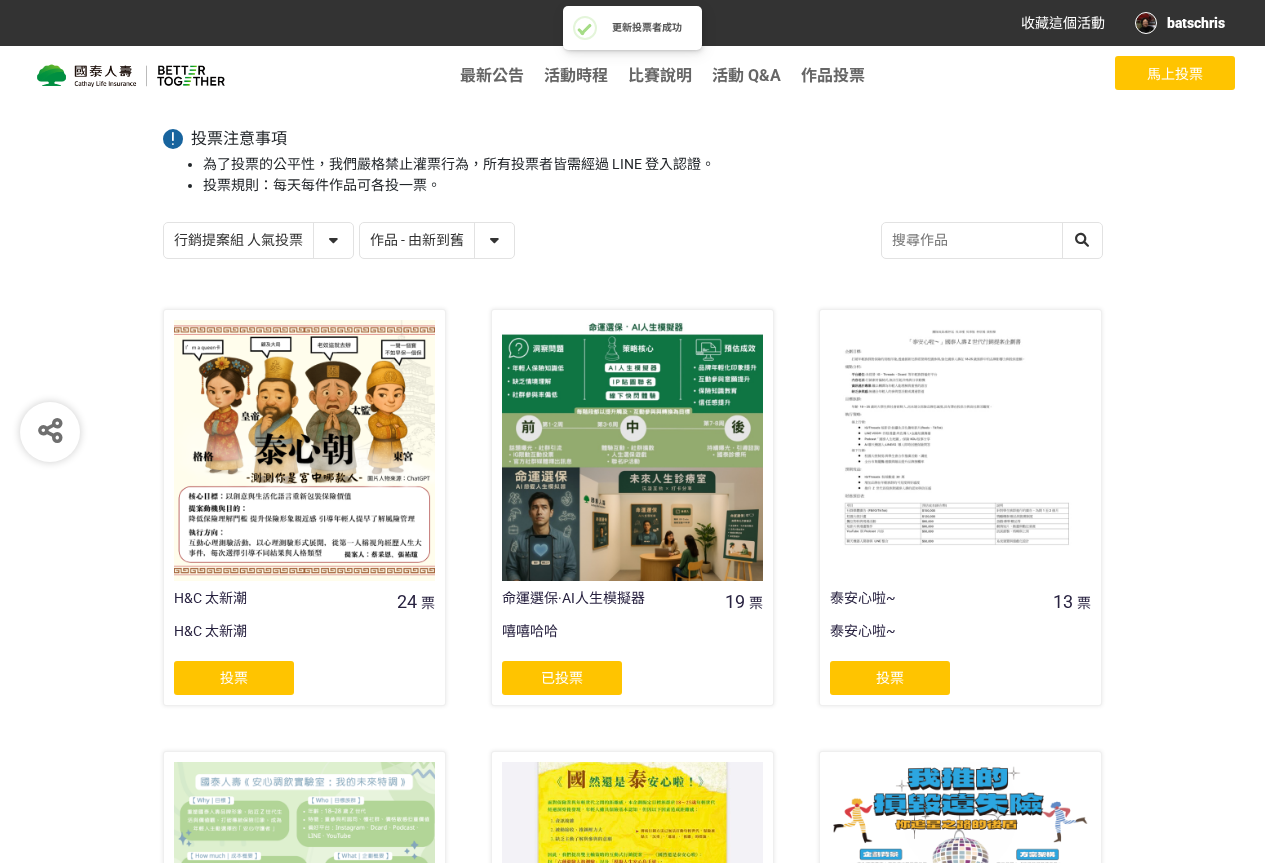 click on "投票" at bounding box center (890, 678) 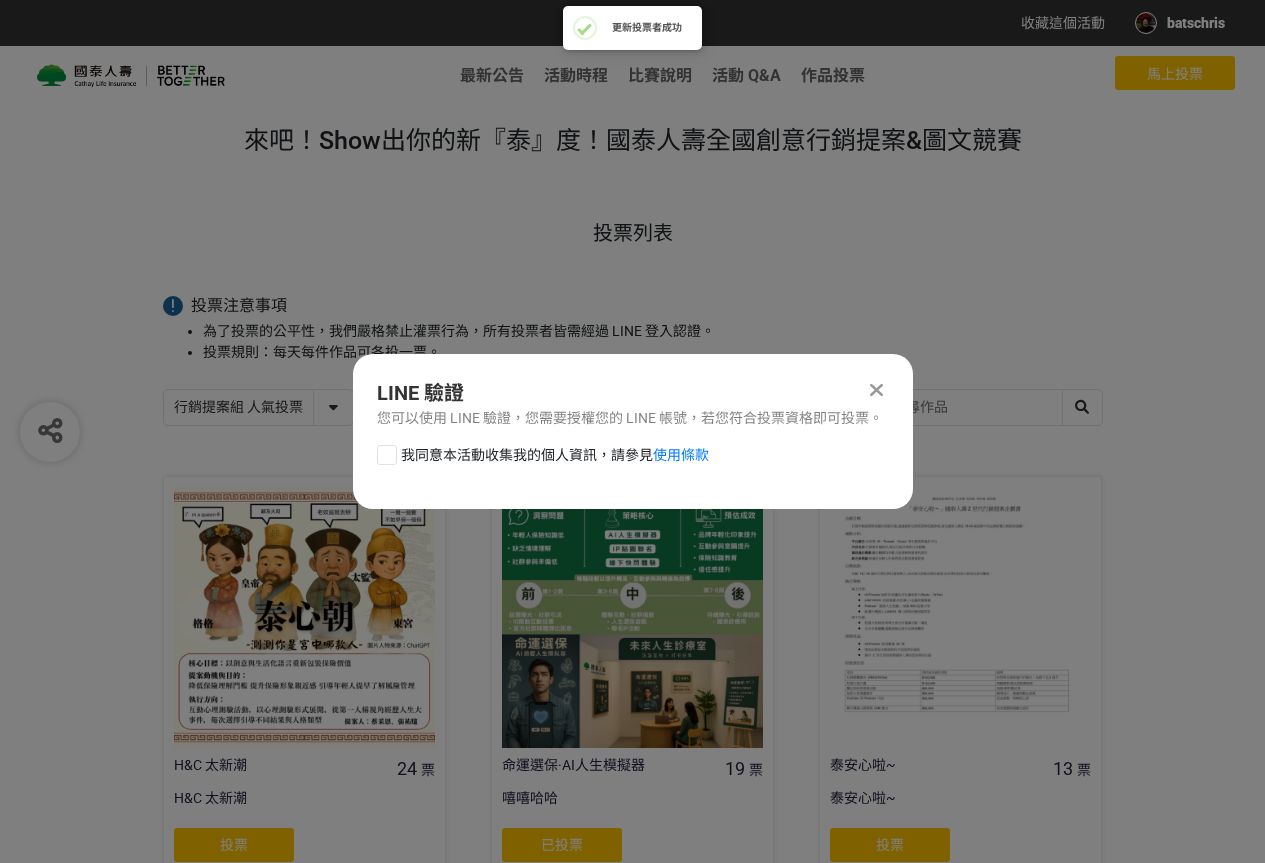 scroll, scrollTop: 0, scrollLeft: 0, axis: both 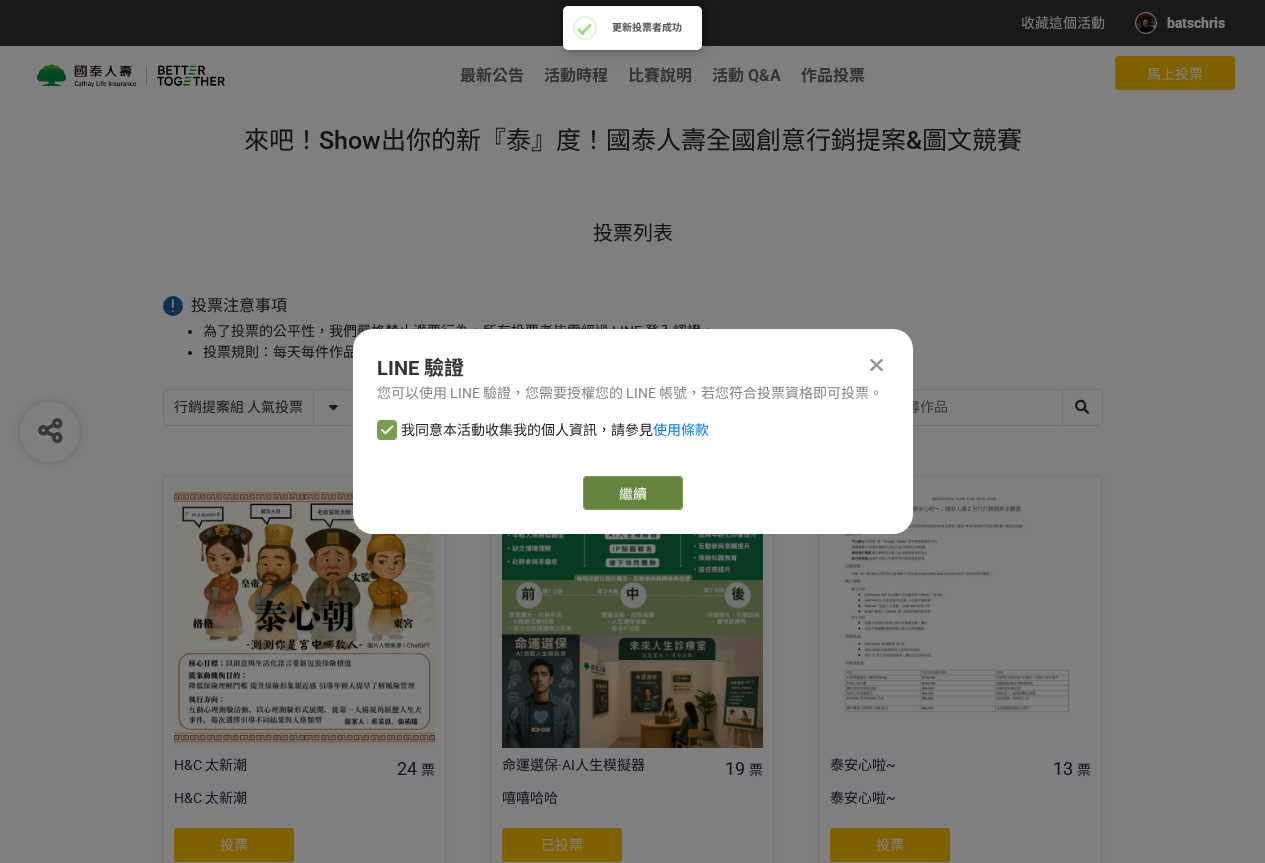 click on "繼續" at bounding box center (633, 493) 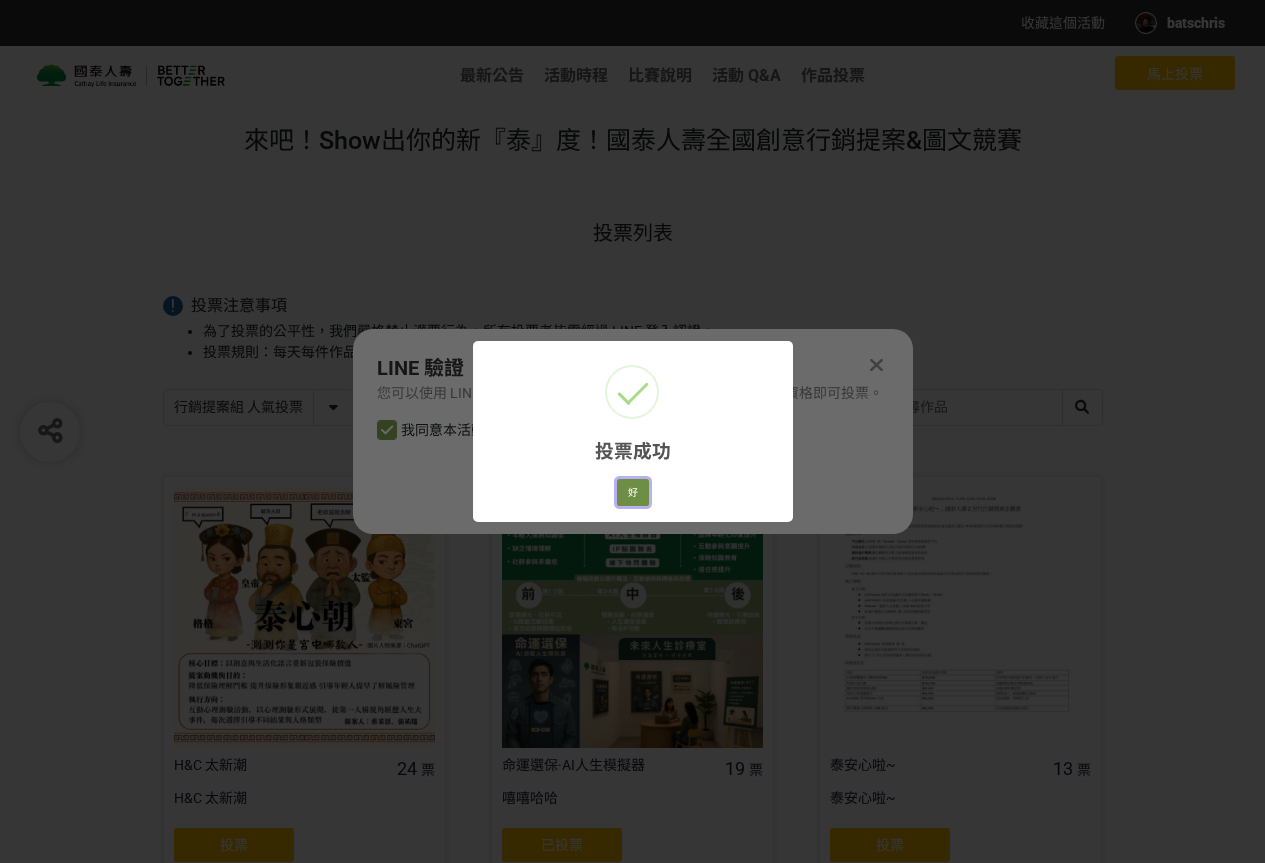 click on "好" at bounding box center [633, 493] 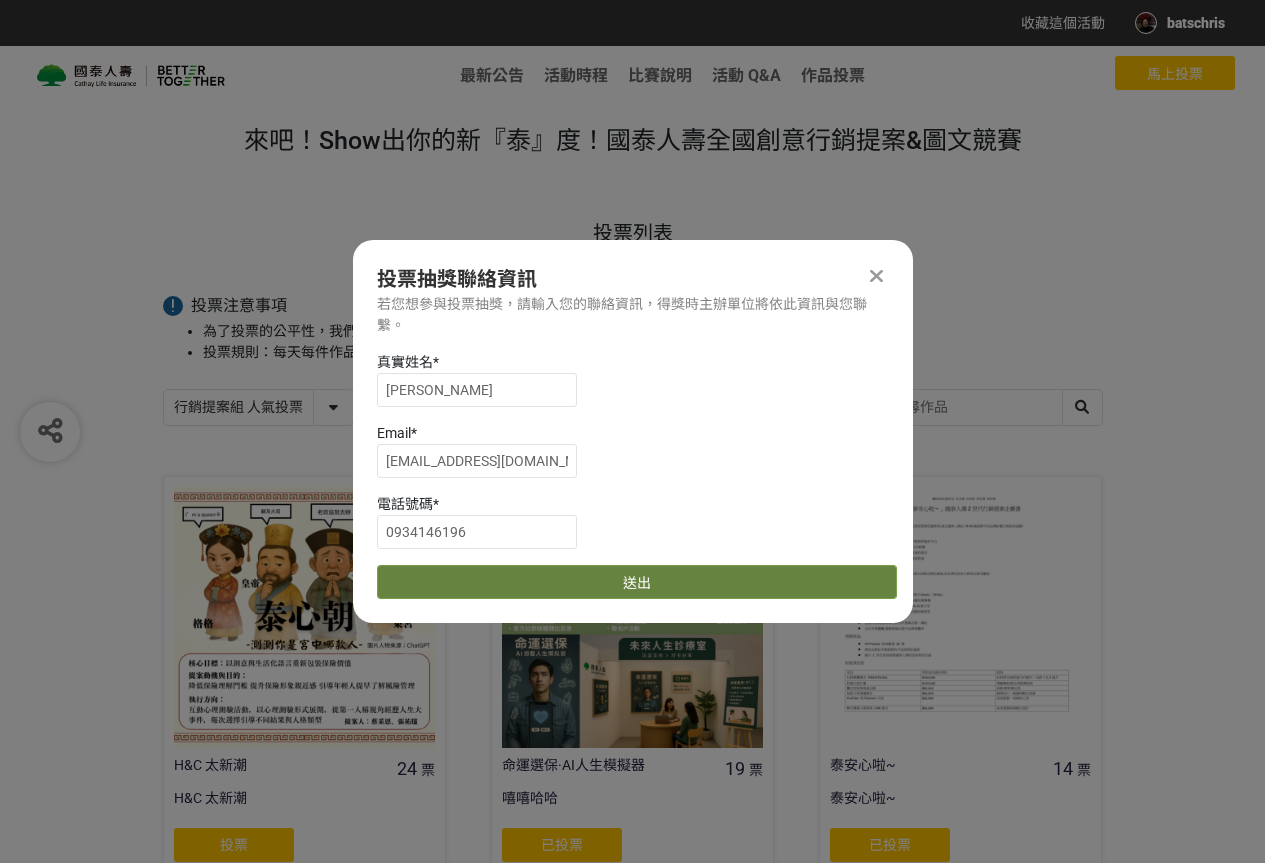 click on "送出" at bounding box center [637, 582] 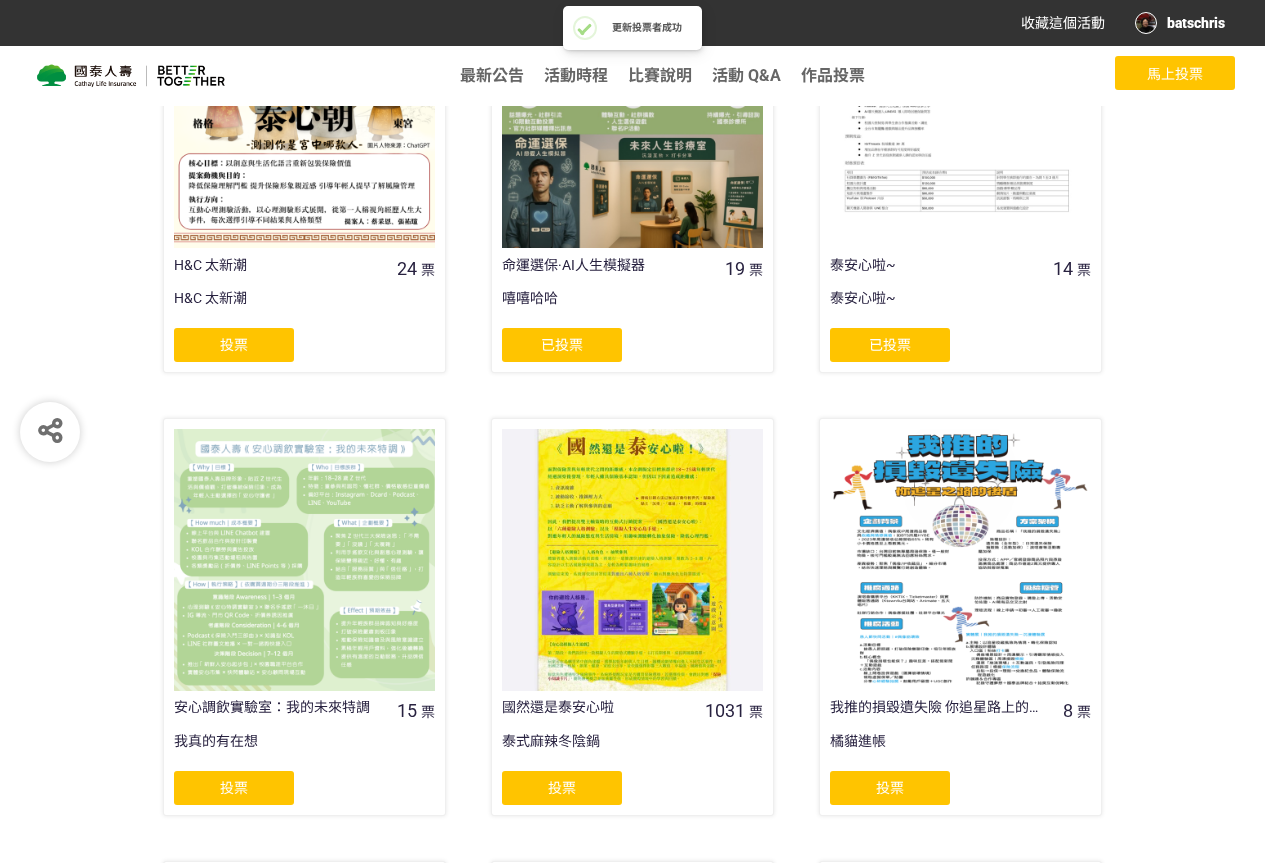 scroll, scrollTop: 667, scrollLeft: 0, axis: vertical 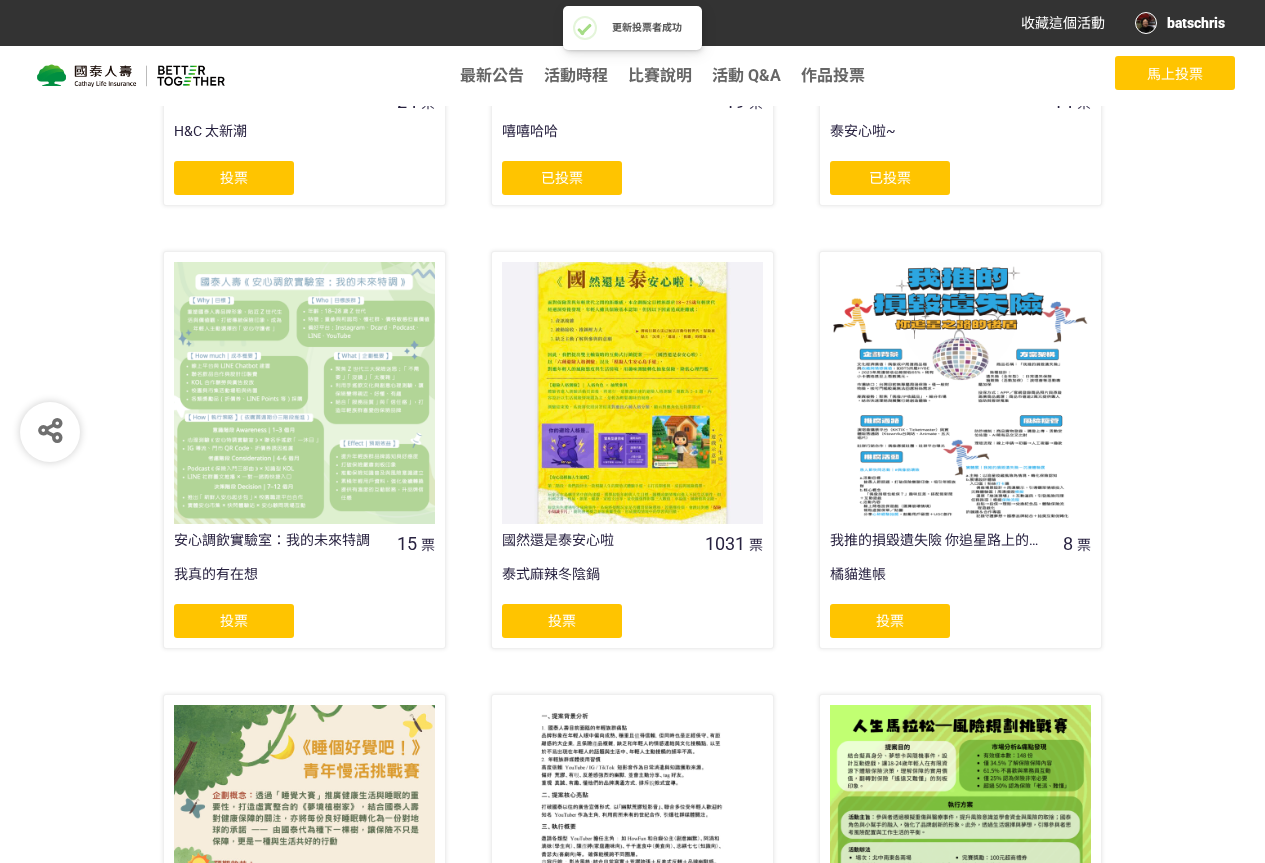 click on "投票" 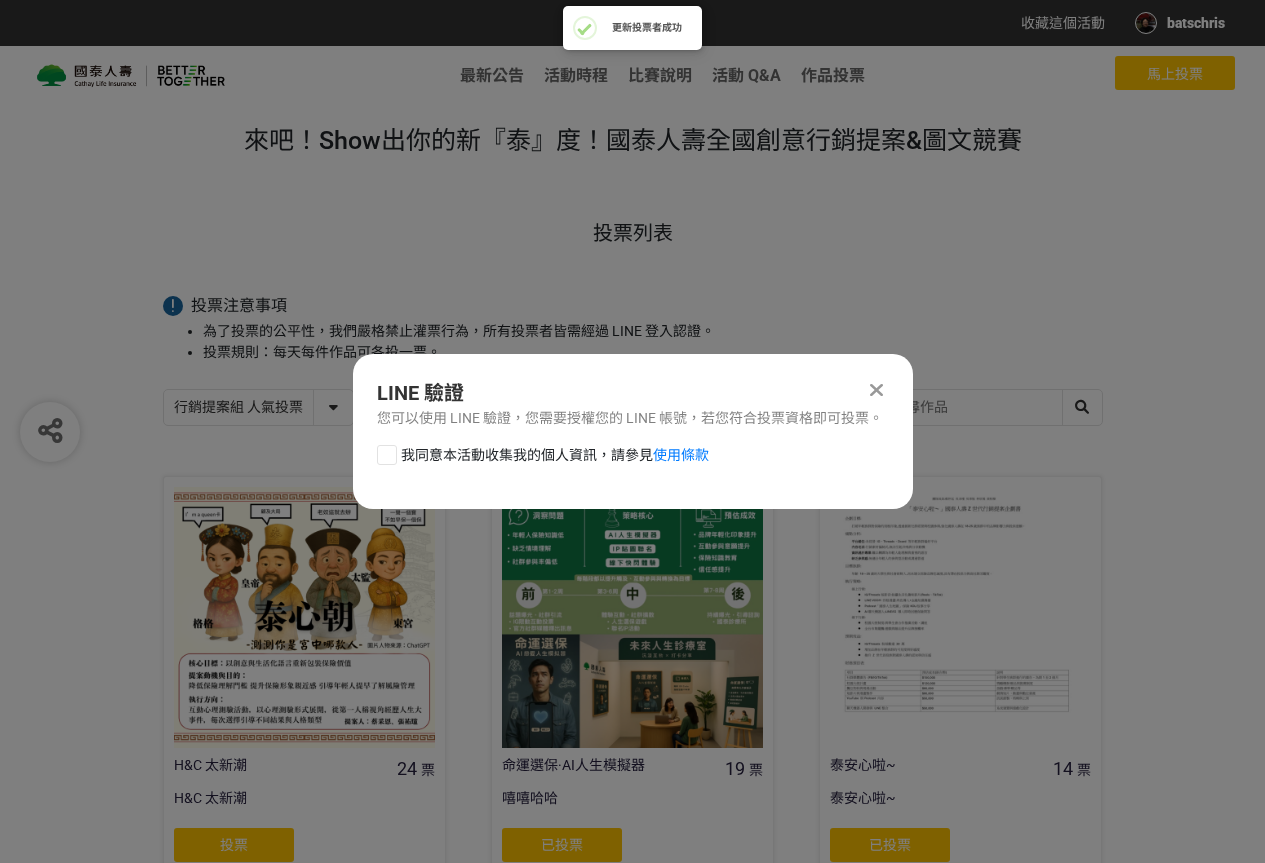 scroll, scrollTop: 0, scrollLeft: 0, axis: both 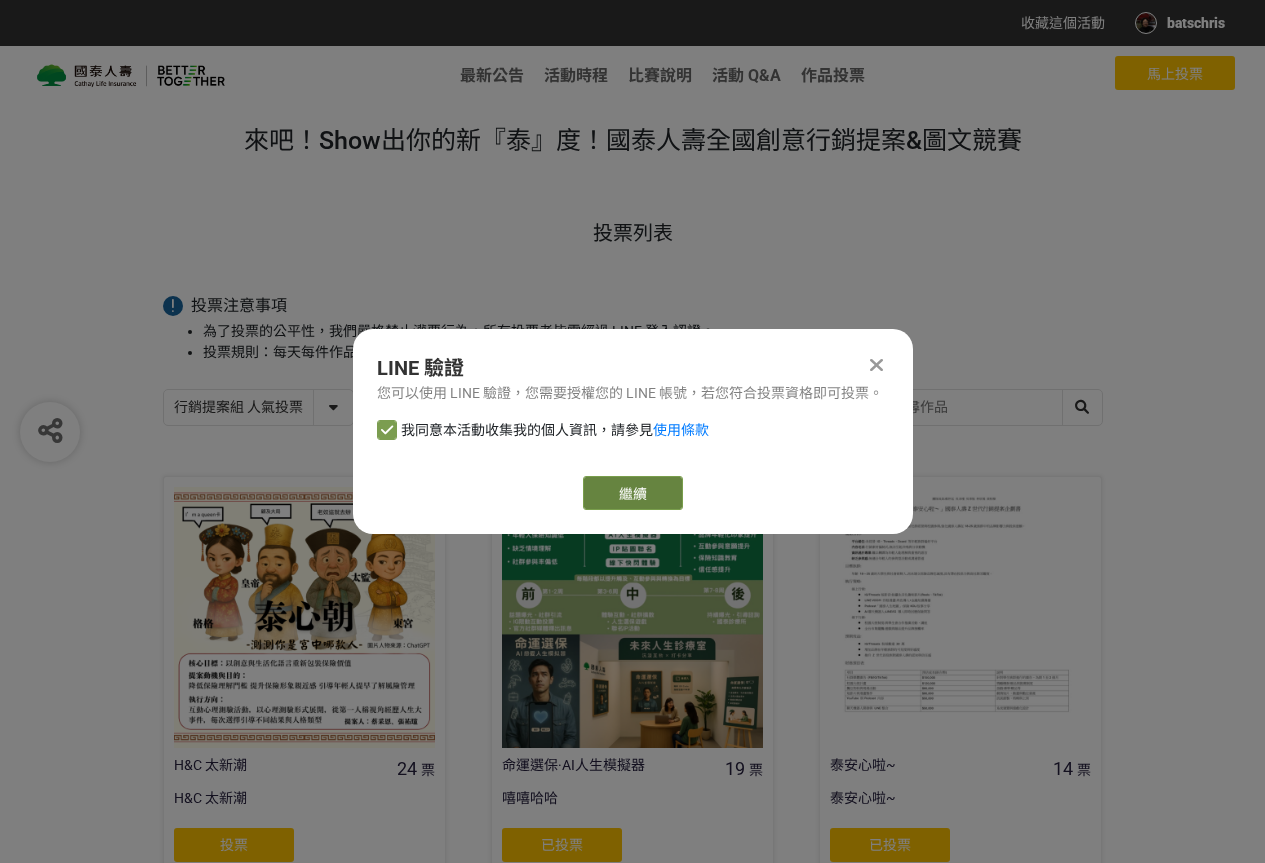 click on "繼續" at bounding box center (633, 493) 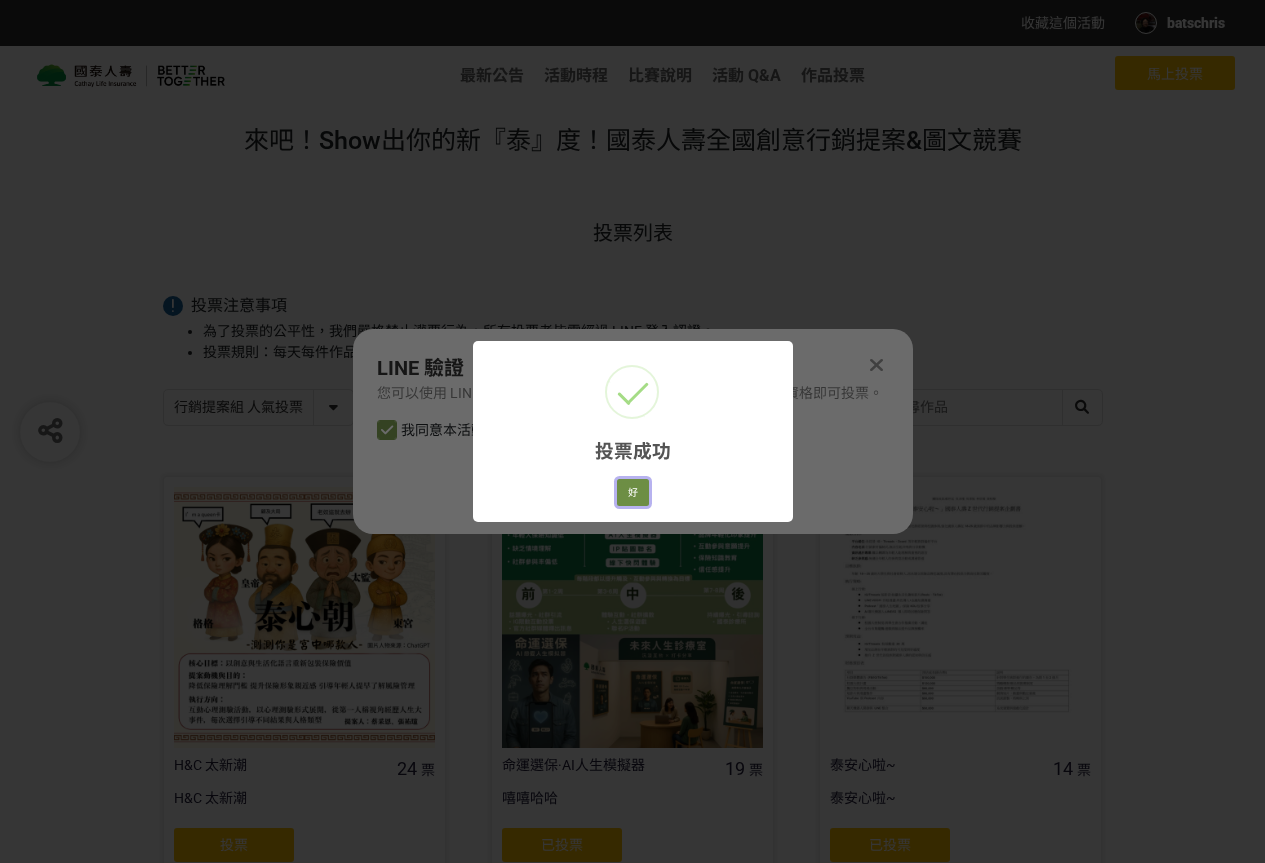 click on "好" at bounding box center [633, 493] 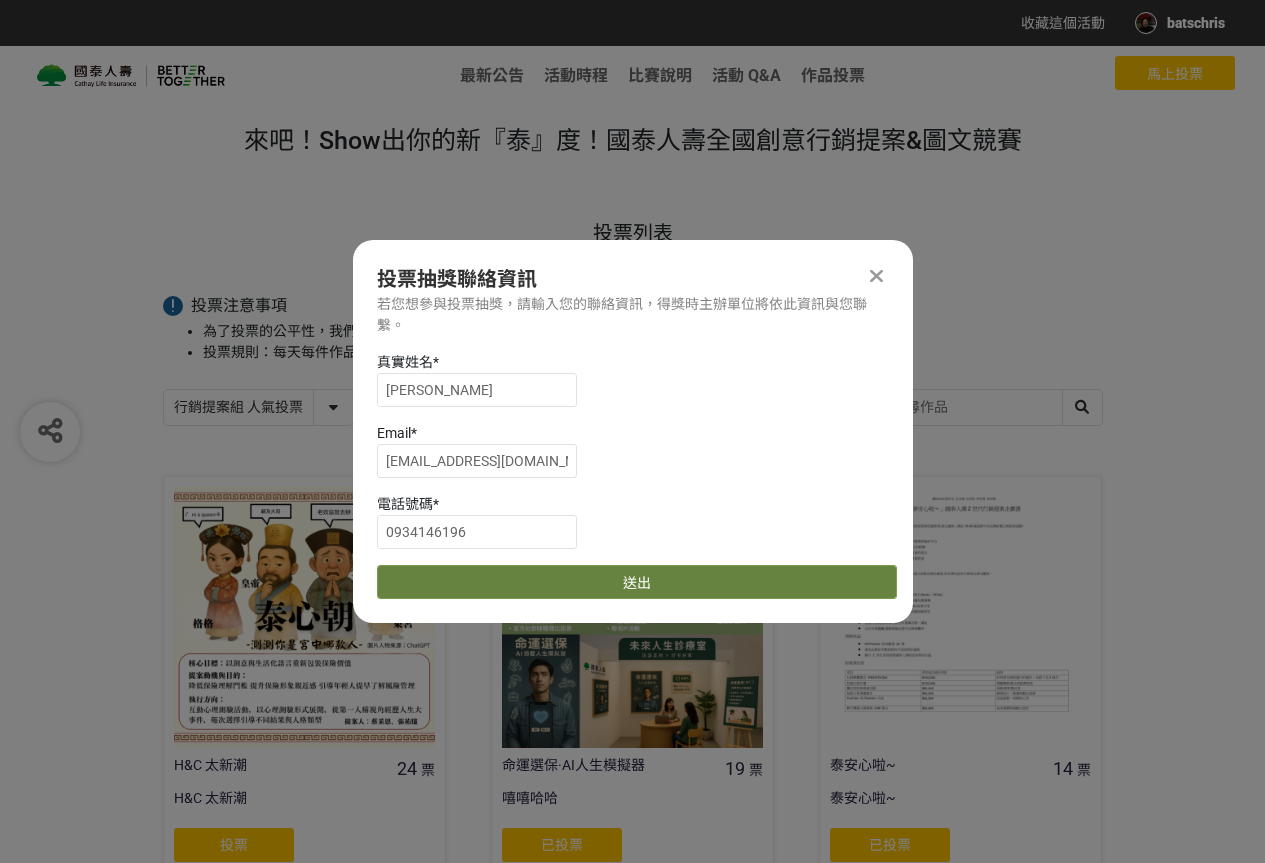 click on "送出" at bounding box center (637, 582) 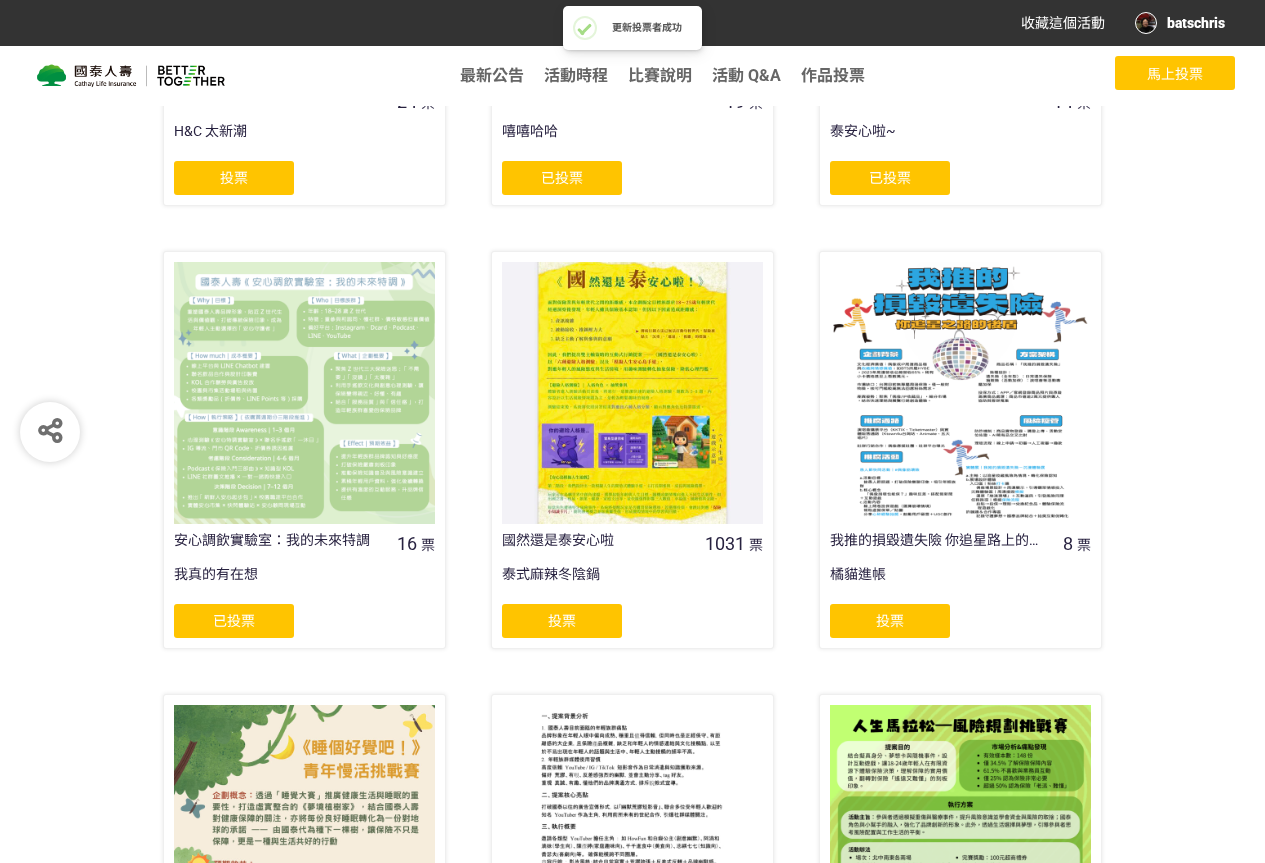 scroll, scrollTop: 834, scrollLeft: 0, axis: vertical 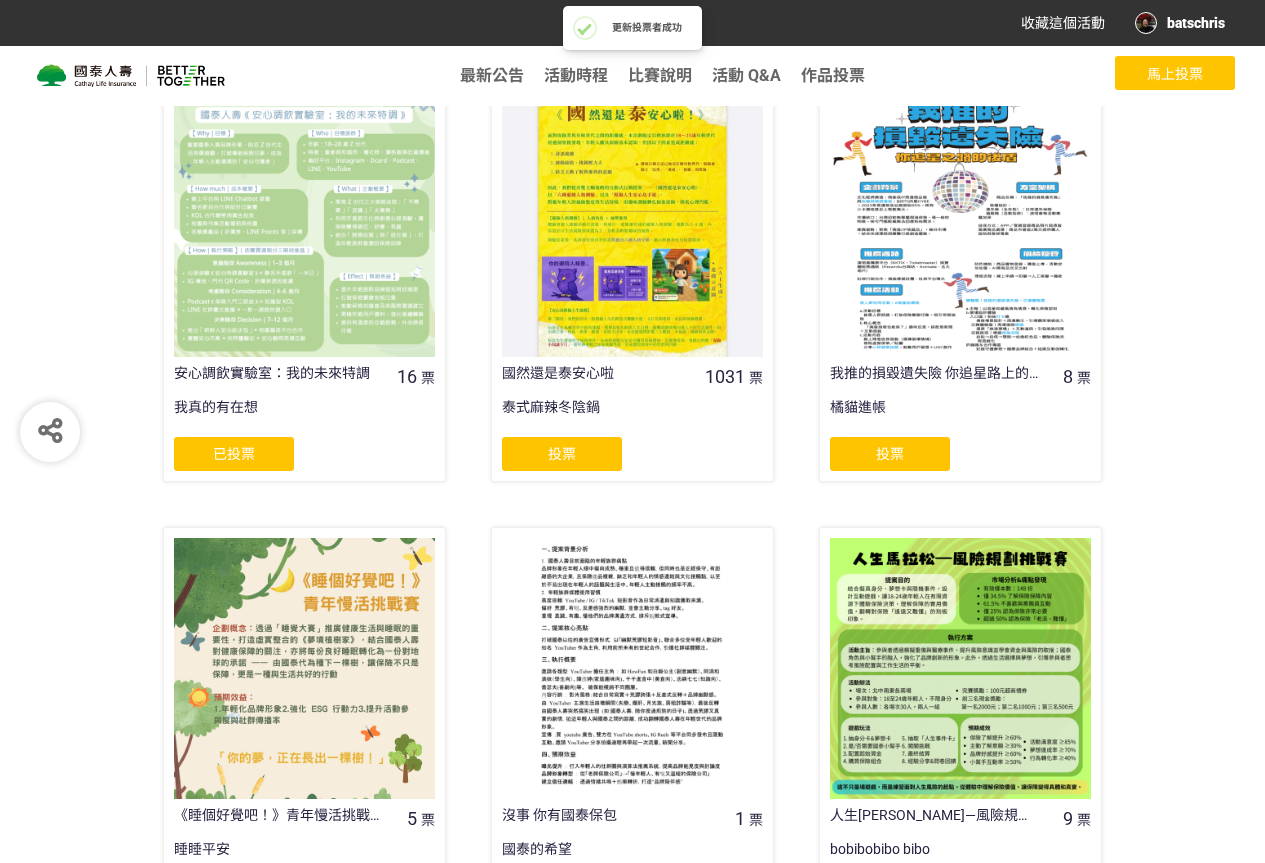 click on "投票" 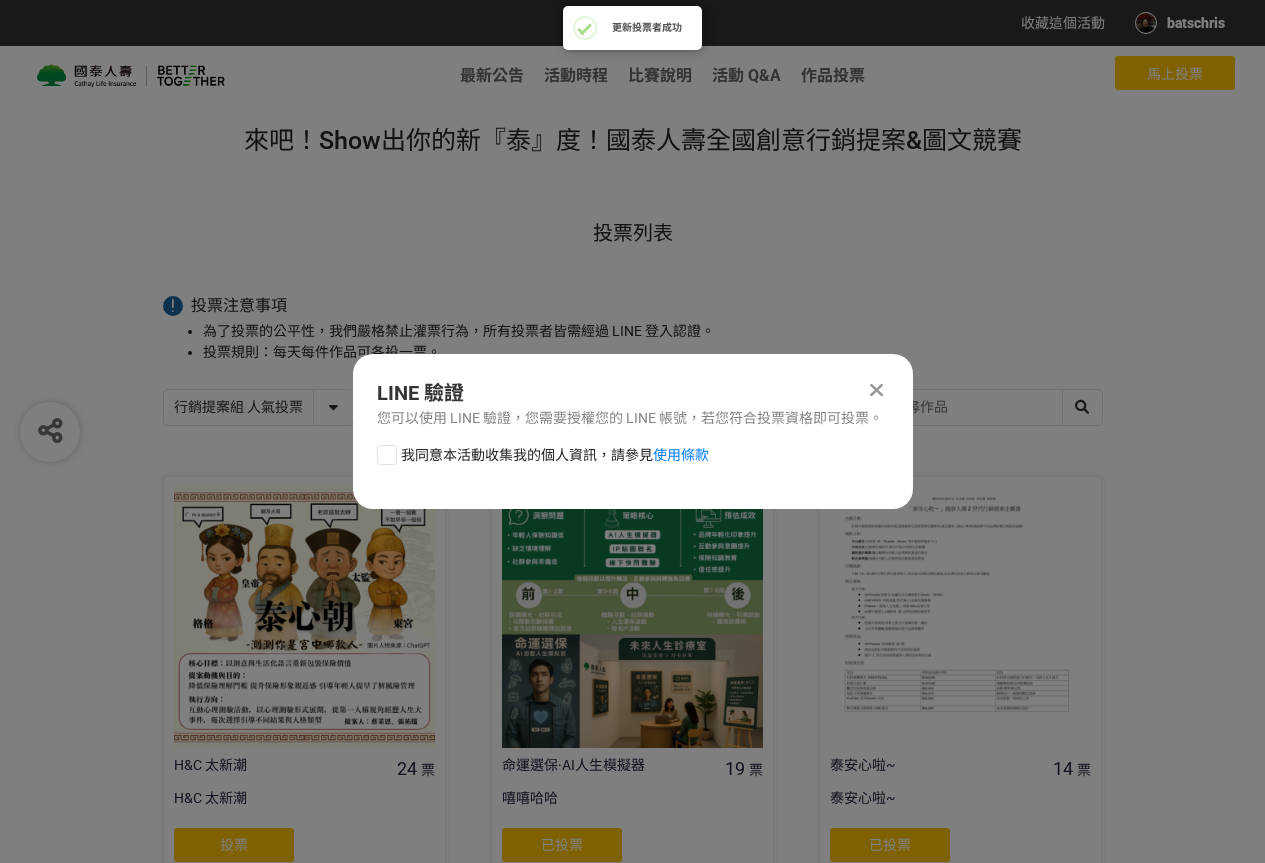 scroll, scrollTop: 0, scrollLeft: 0, axis: both 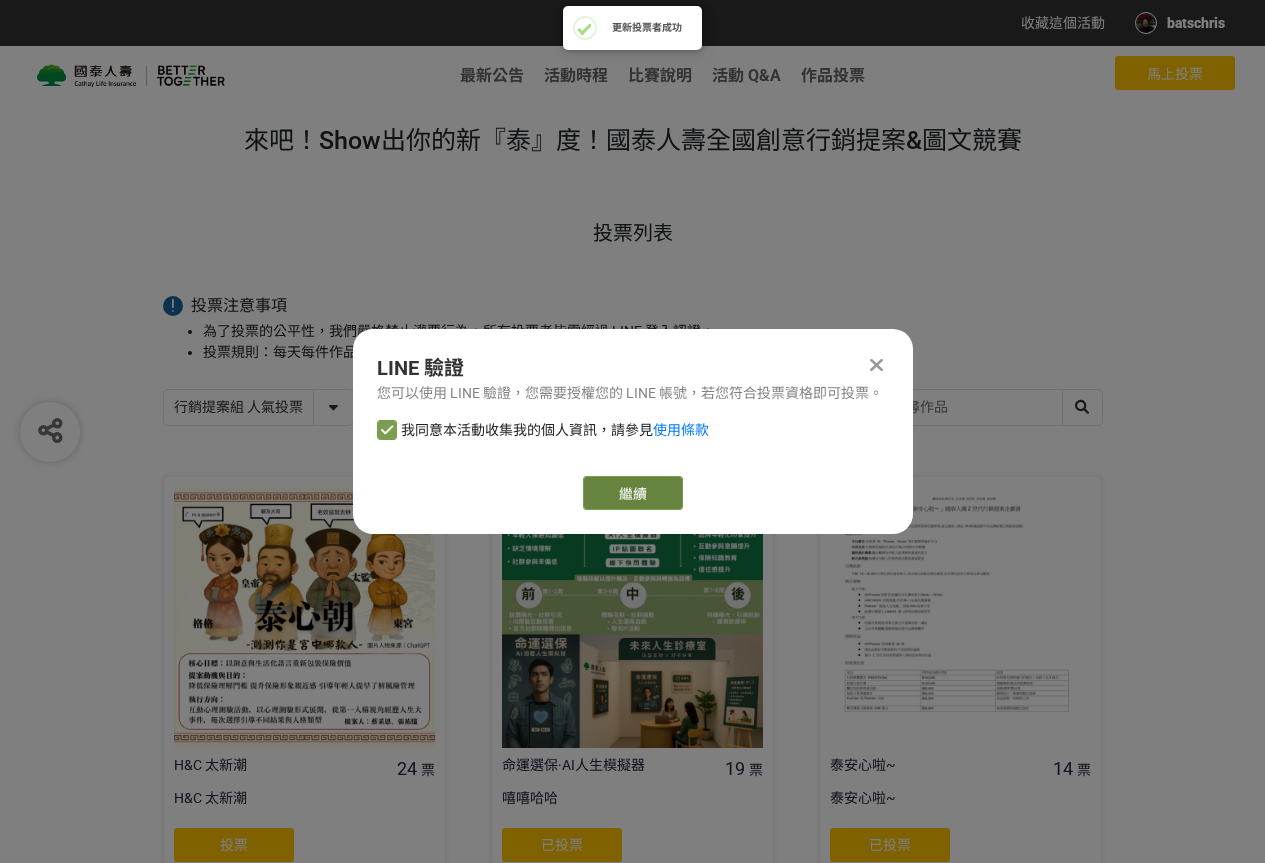 click on "繼續" at bounding box center (633, 493) 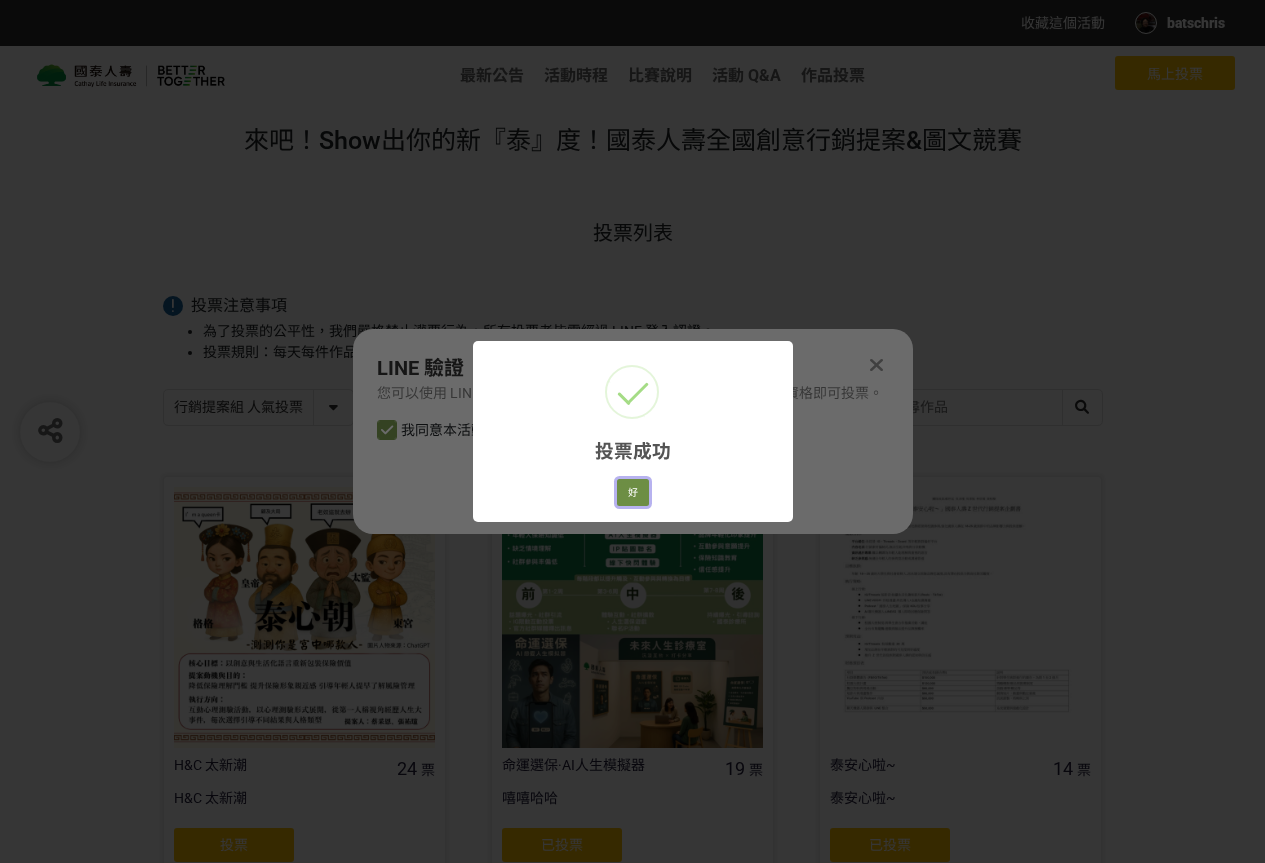 click on "好" at bounding box center (633, 493) 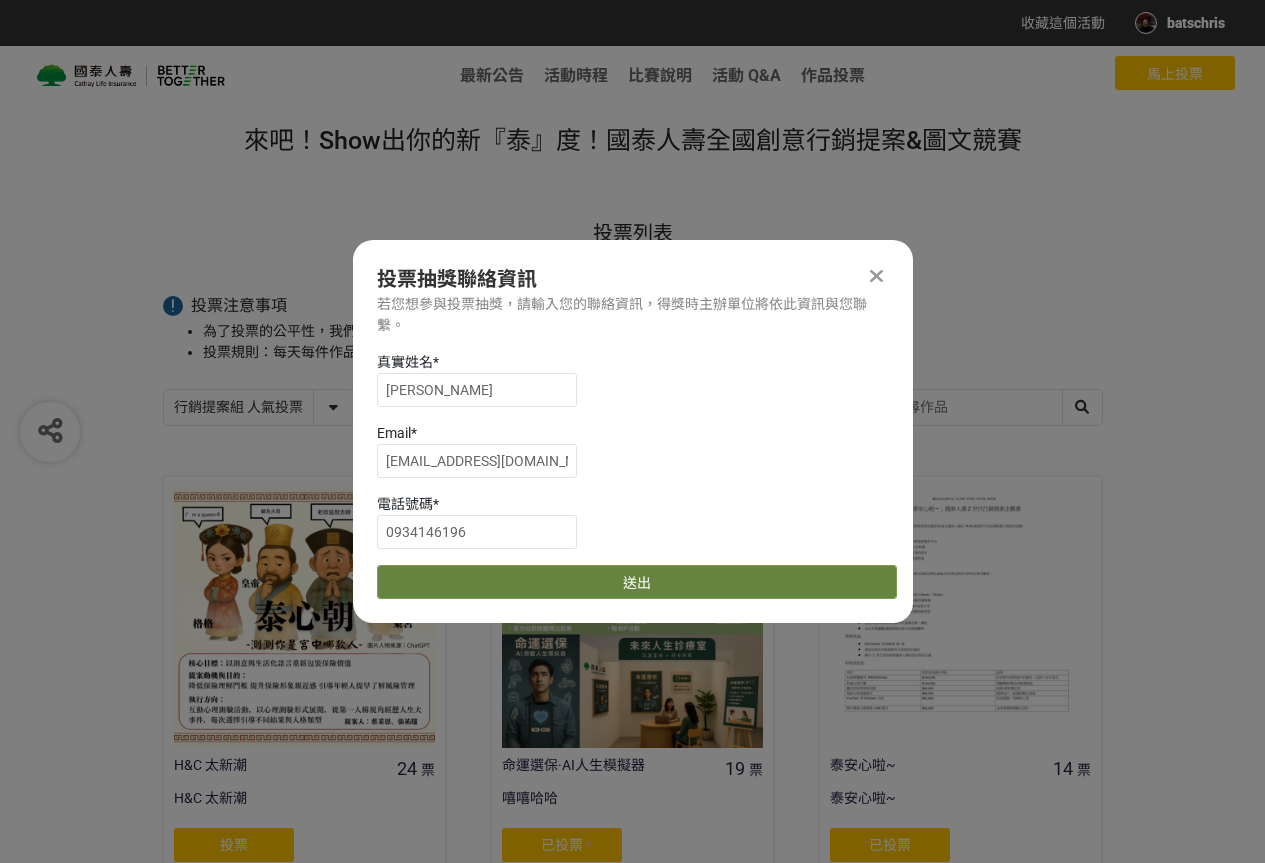 click on "送出" at bounding box center [637, 582] 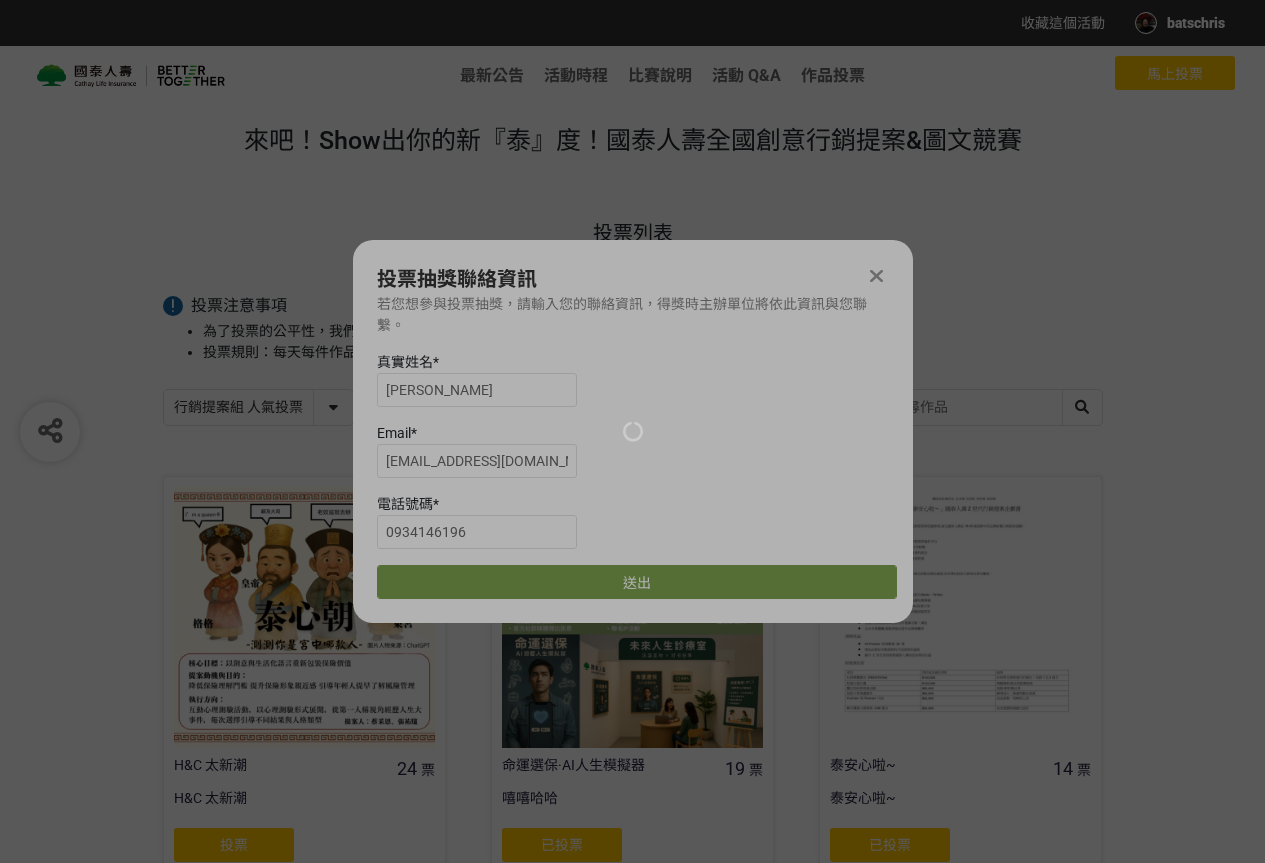 scroll, scrollTop: 834, scrollLeft: 0, axis: vertical 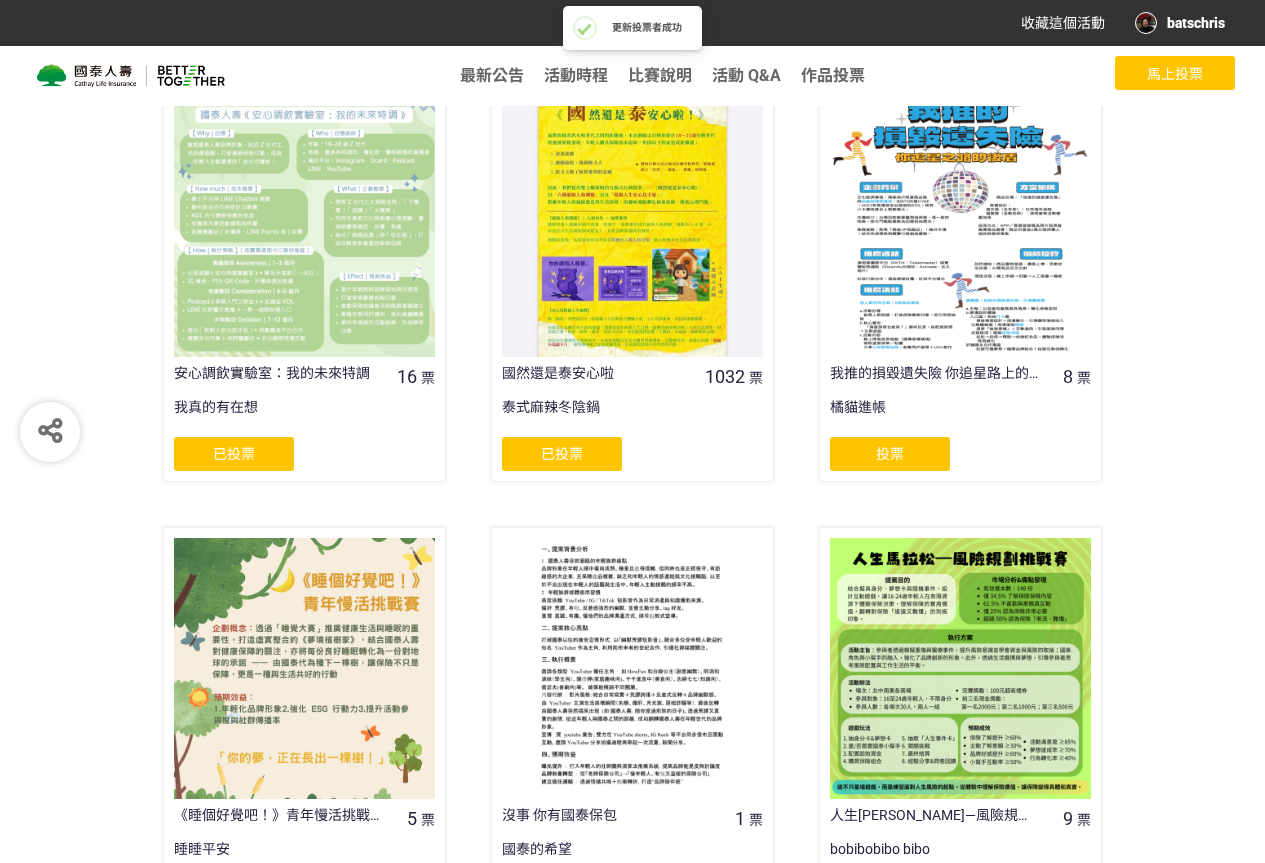 click on "投票" at bounding box center (890, 454) 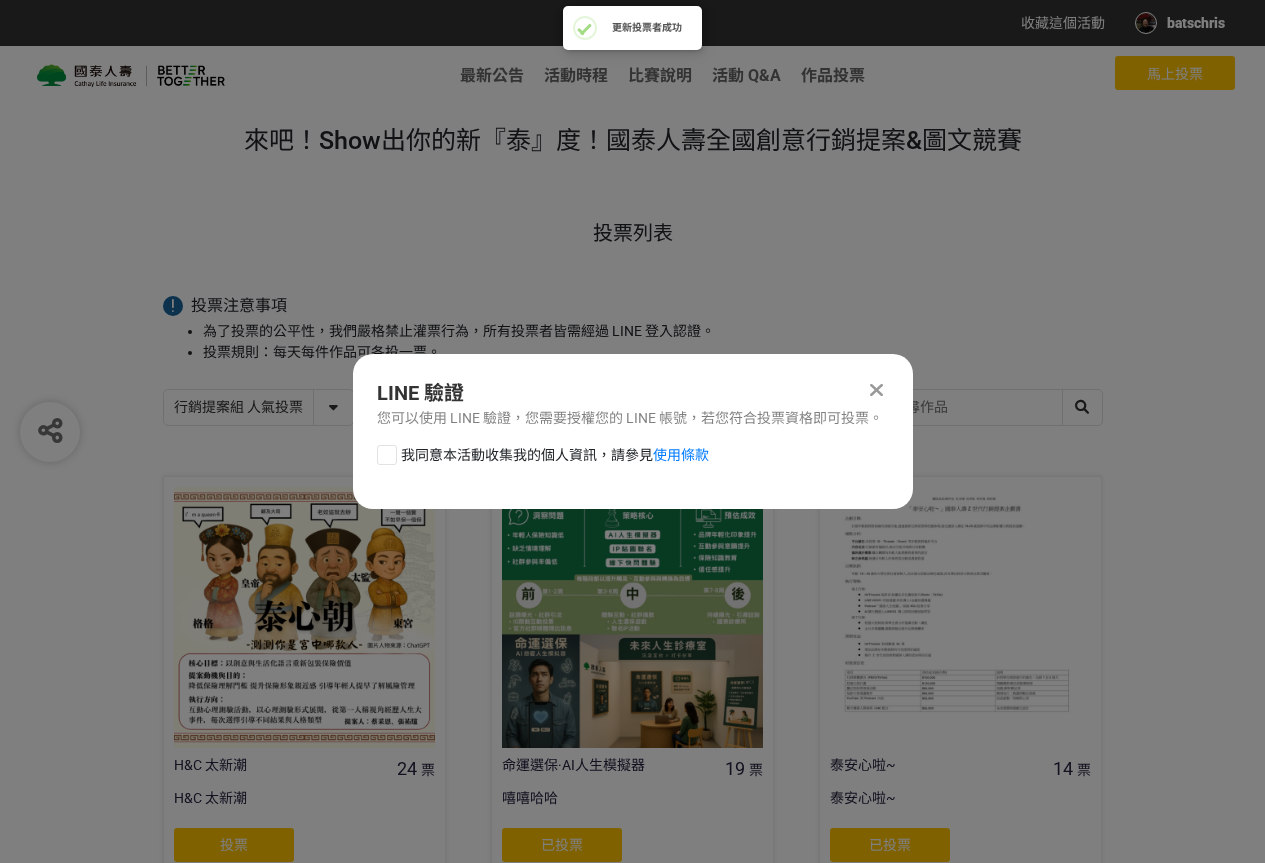 scroll, scrollTop: 0, scrollLeft: 0, axis: both 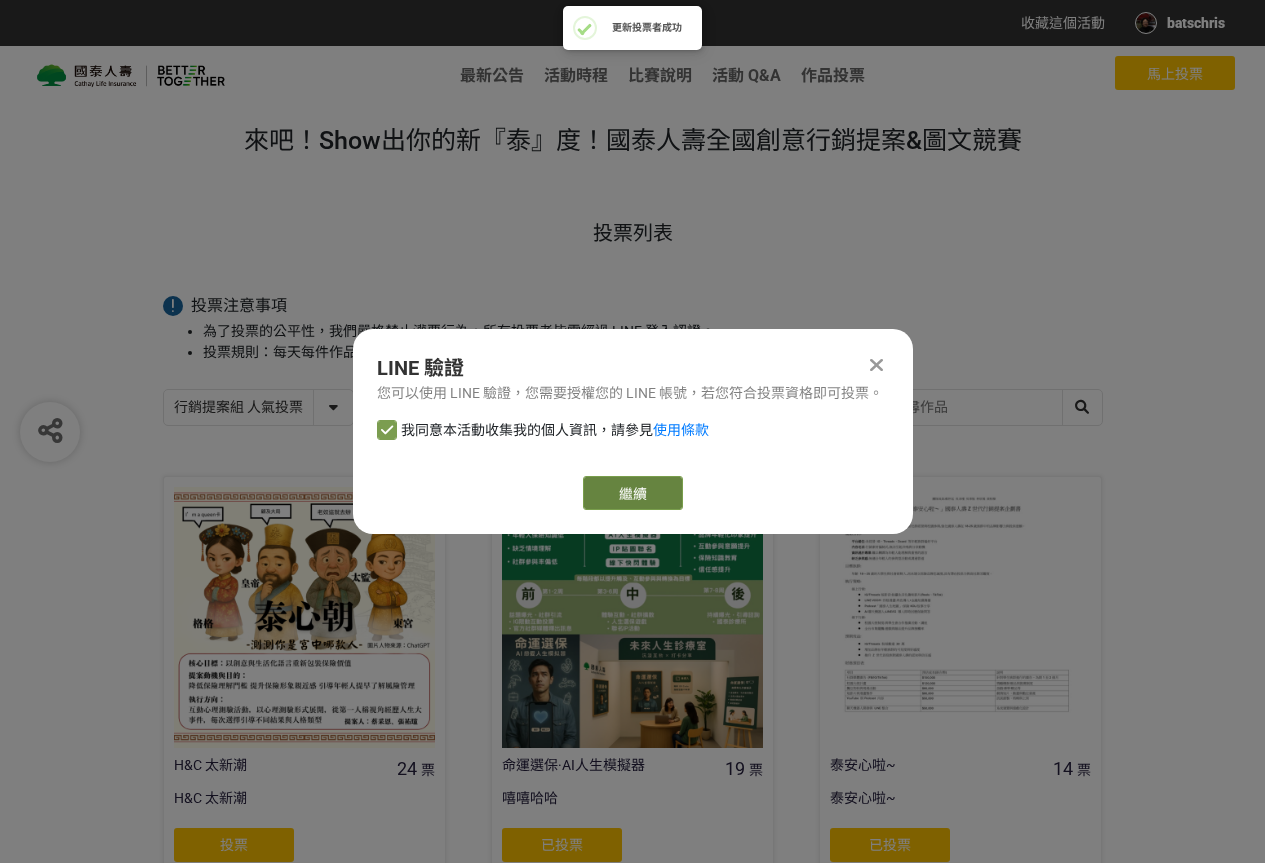 click on "繼續" at bounding box center (633, 493) 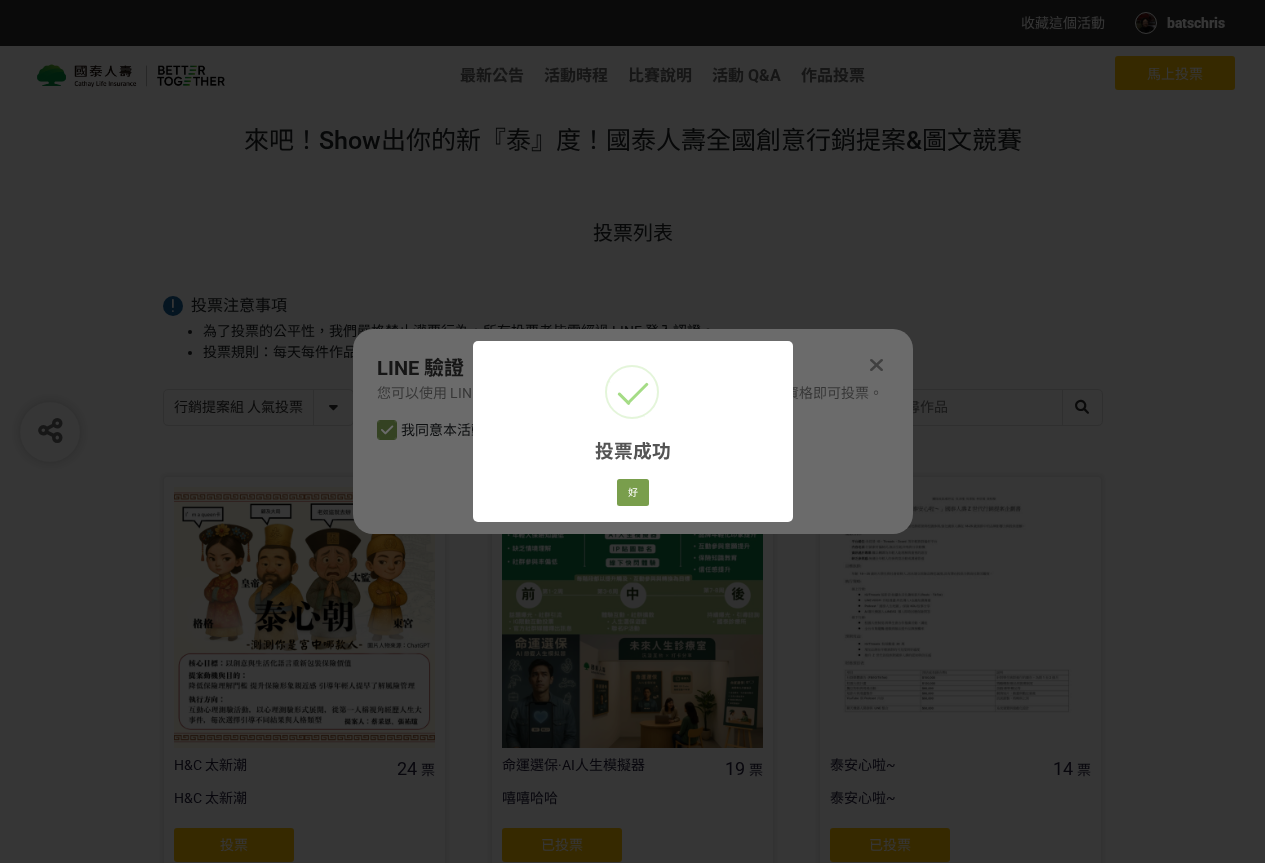 click on "投票成功 × 好 Cancel" at bounding box center (633, 431) 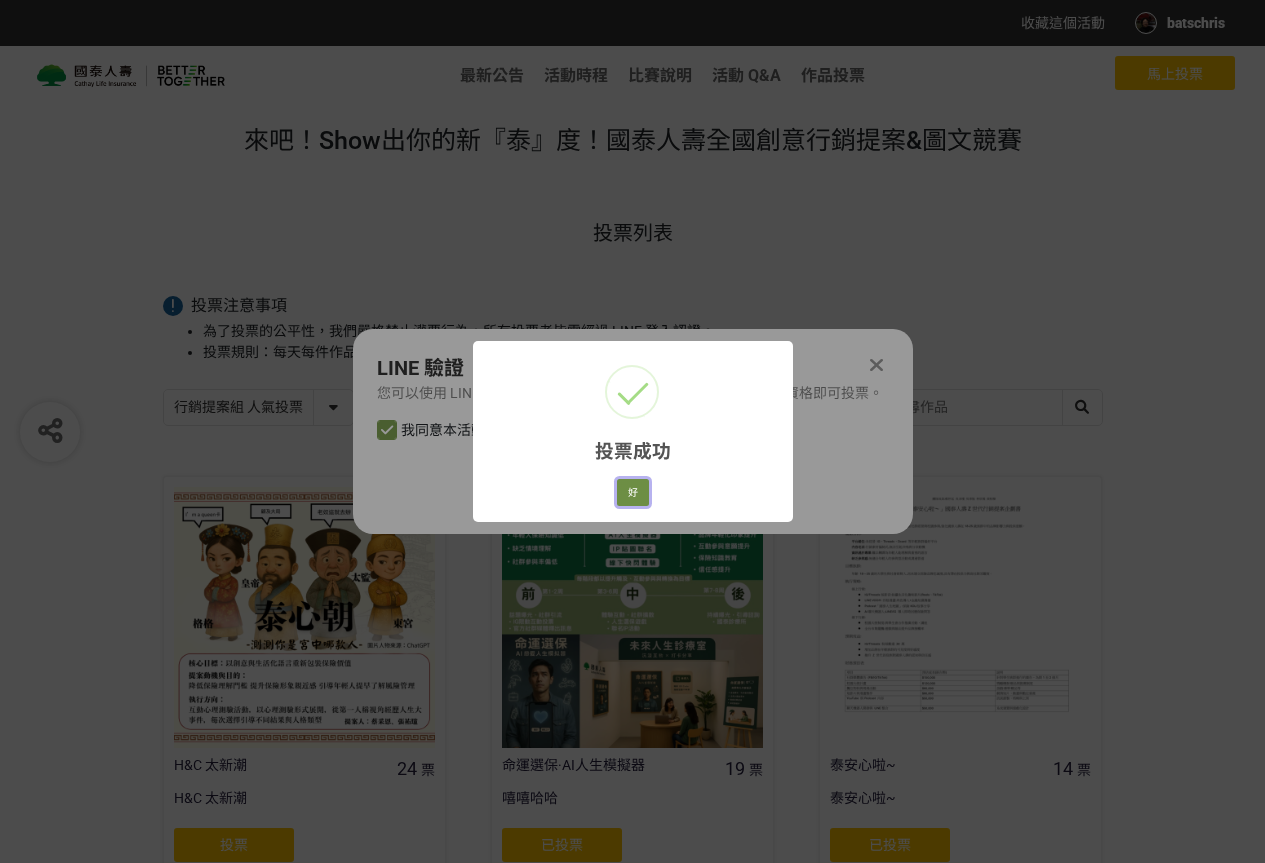 click on "好" at bounding box center (633, 493) 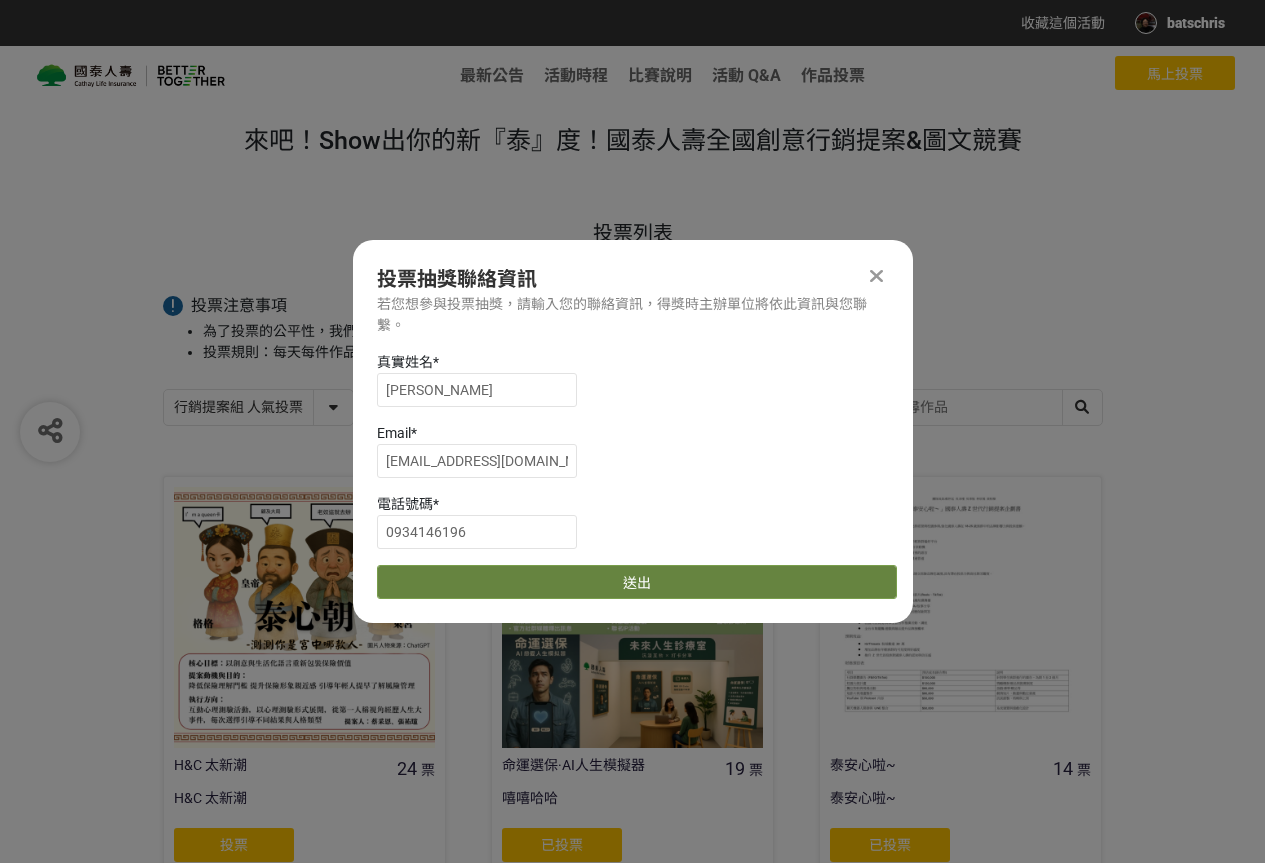 click on "送出" at bounding box center (637, 582) 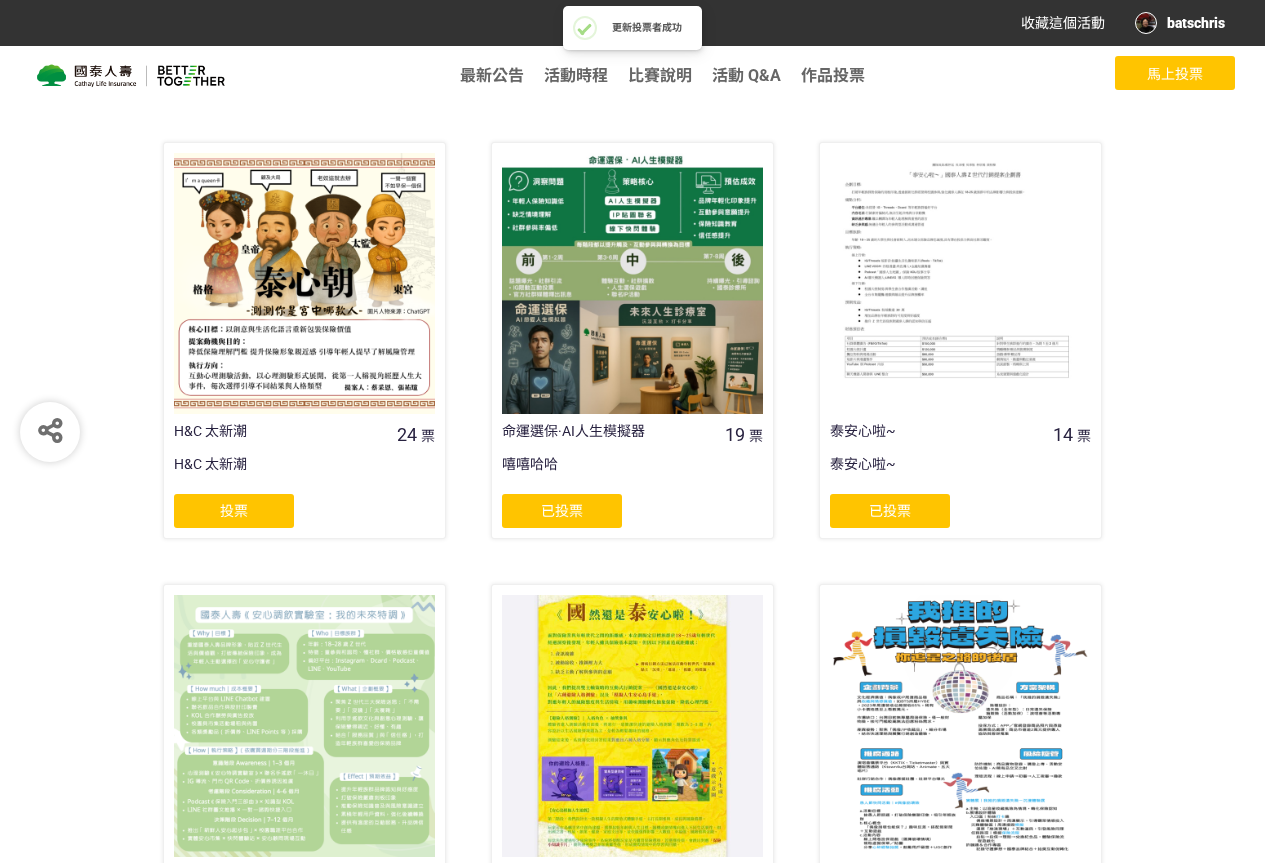 scroll, scrollTop: 1, scrollLeft: 0, axis: vertical 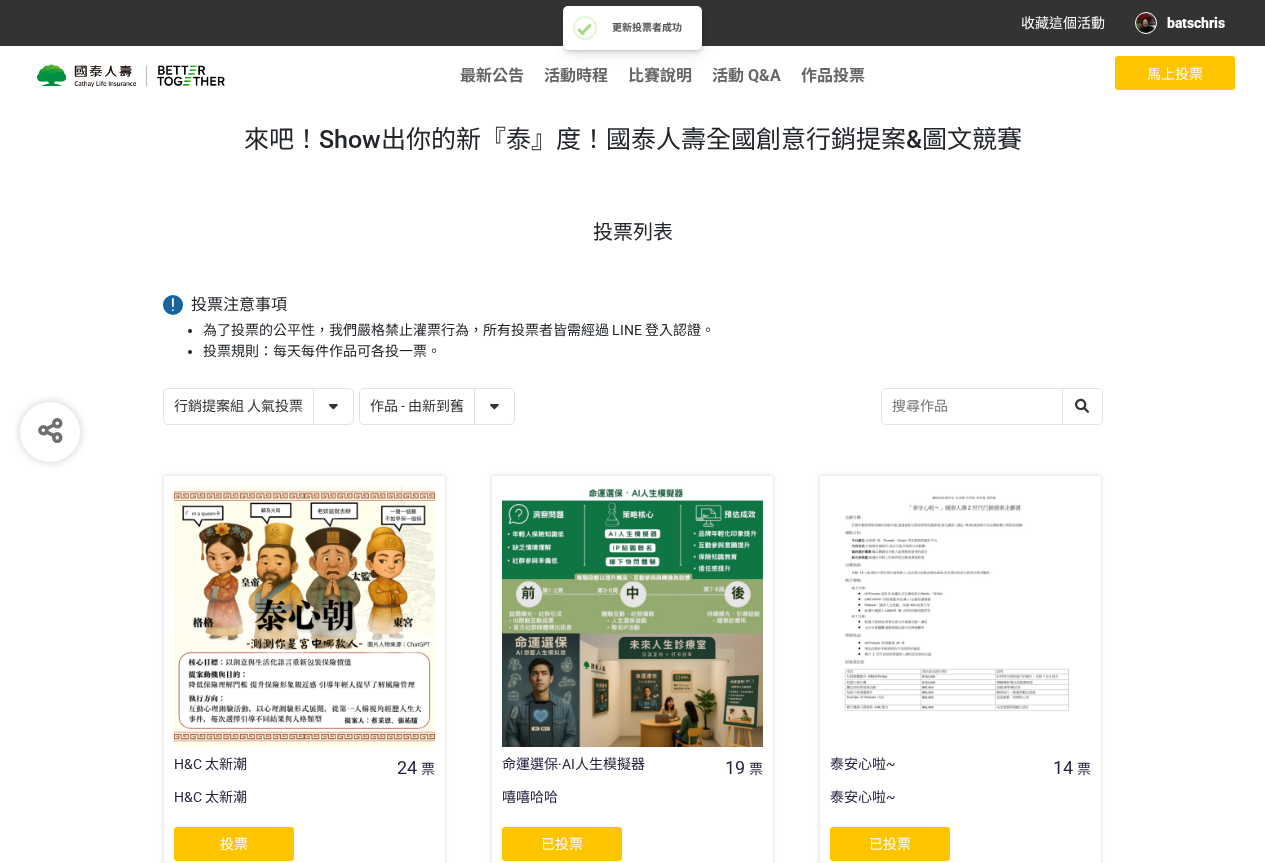 click on "創意圖文組 人氣投票 行銷提案組 人氣投票" at bounding box center [258, 406] 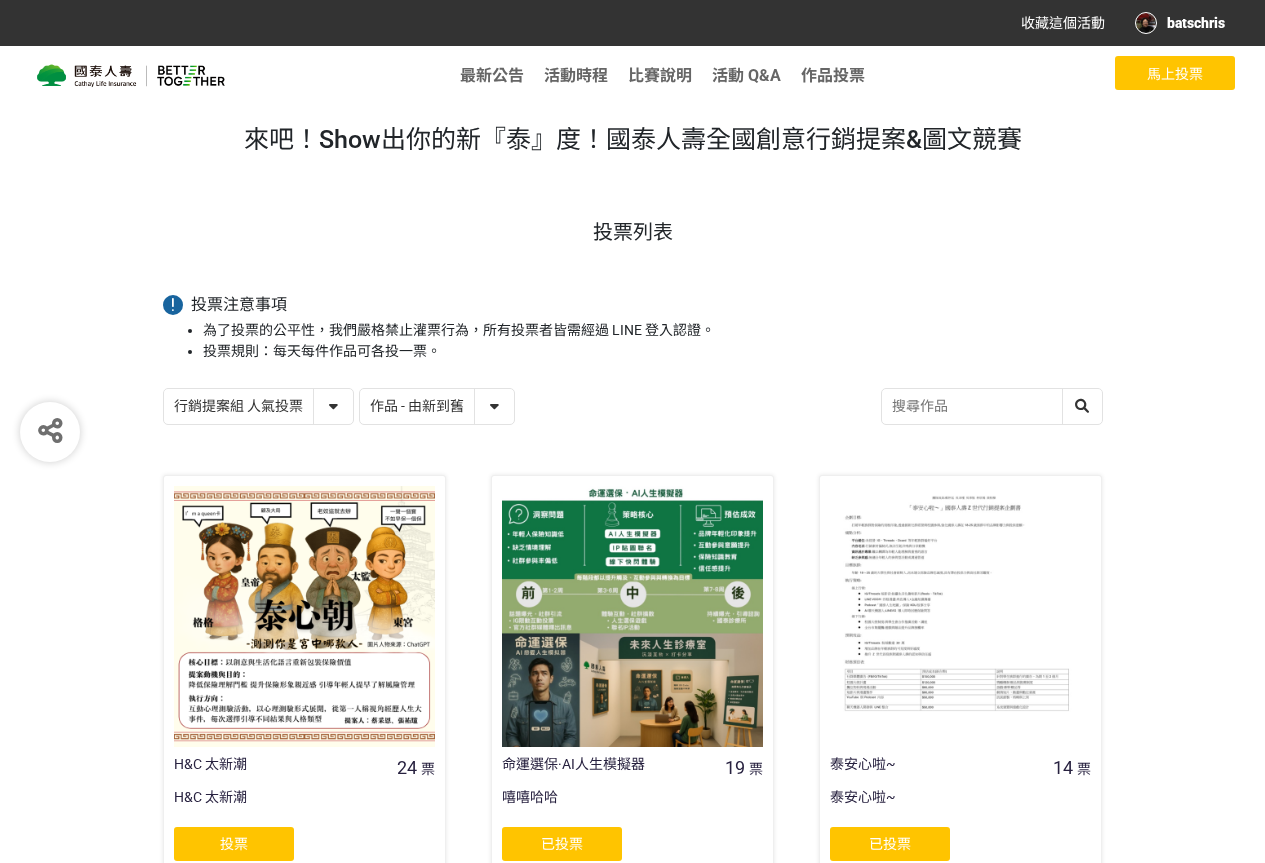 select on "13116" 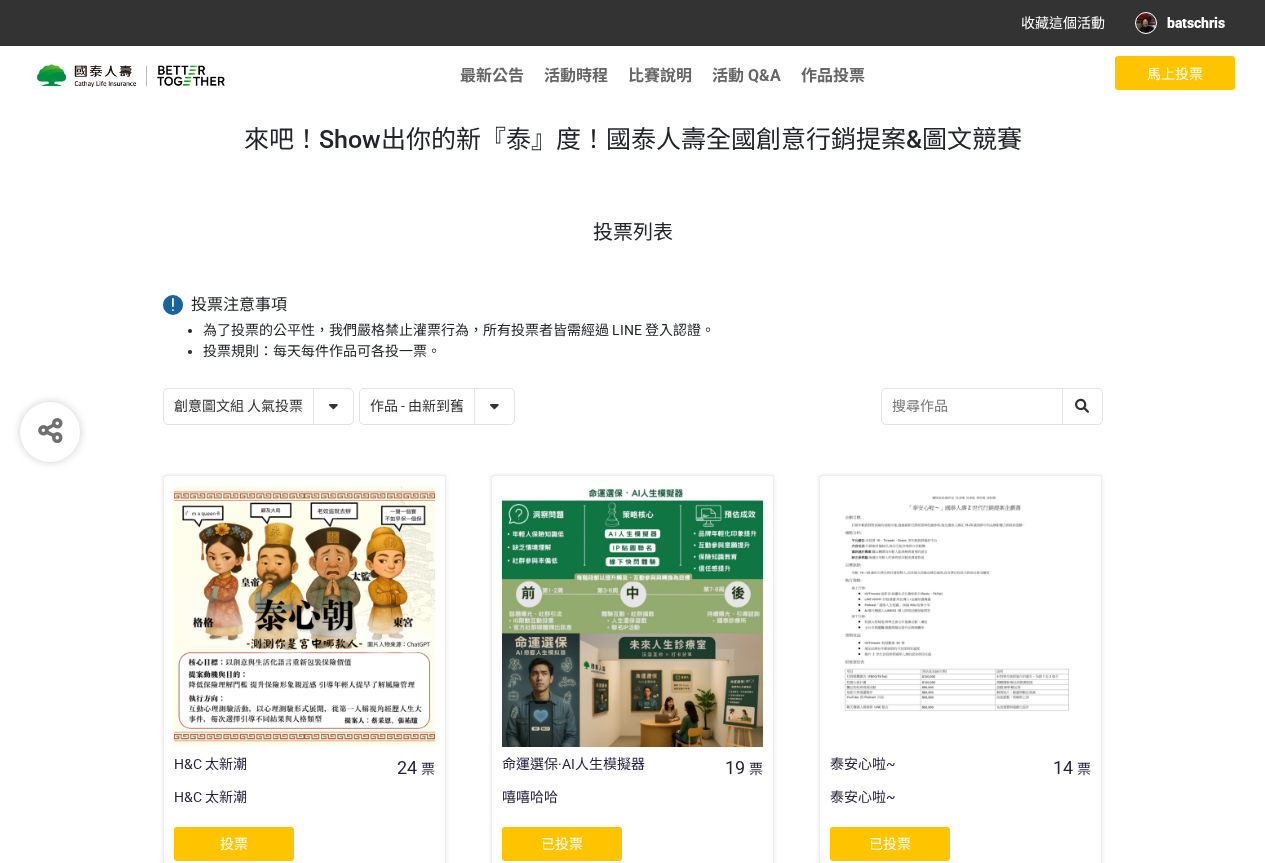 click on "創意圖文組 人氣投票 行銷提案組 人氣投票" at bounding box center (258, 406) 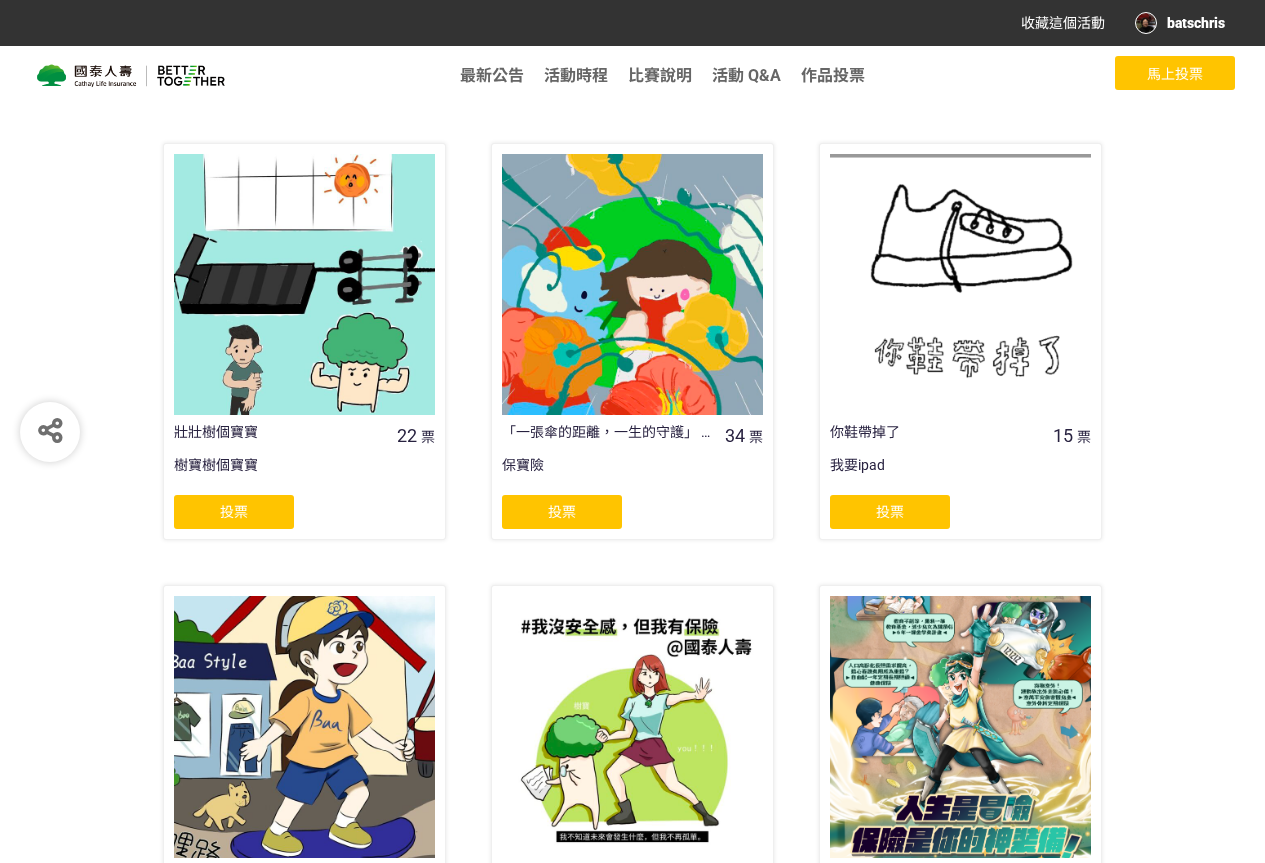 scroll, scrollTop: 0, scrollLeft: 0, axis: both 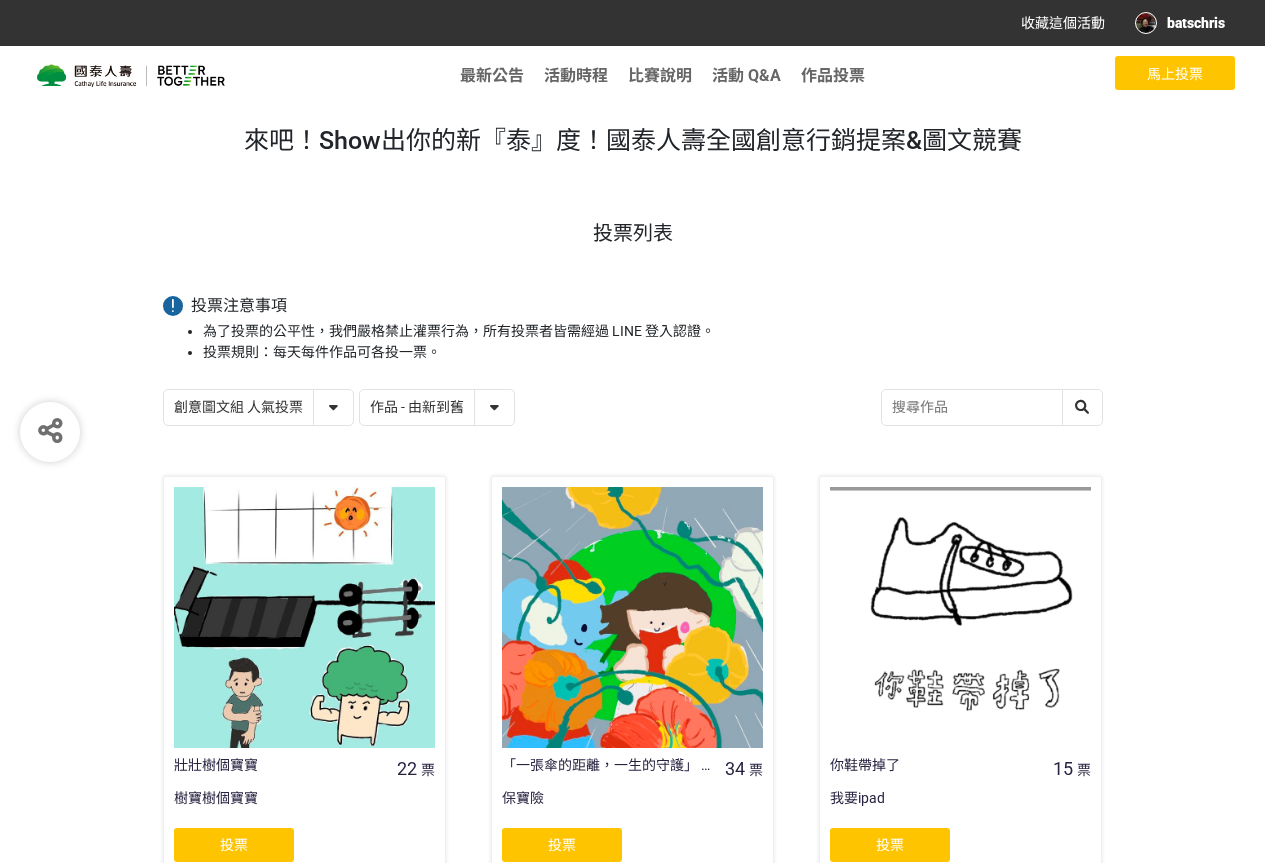 click on "作品 - 由新到舊 作品 - 由舊到新 票數 - 由多到少 票數 - 由少到多" at bounding box center [437, 407] 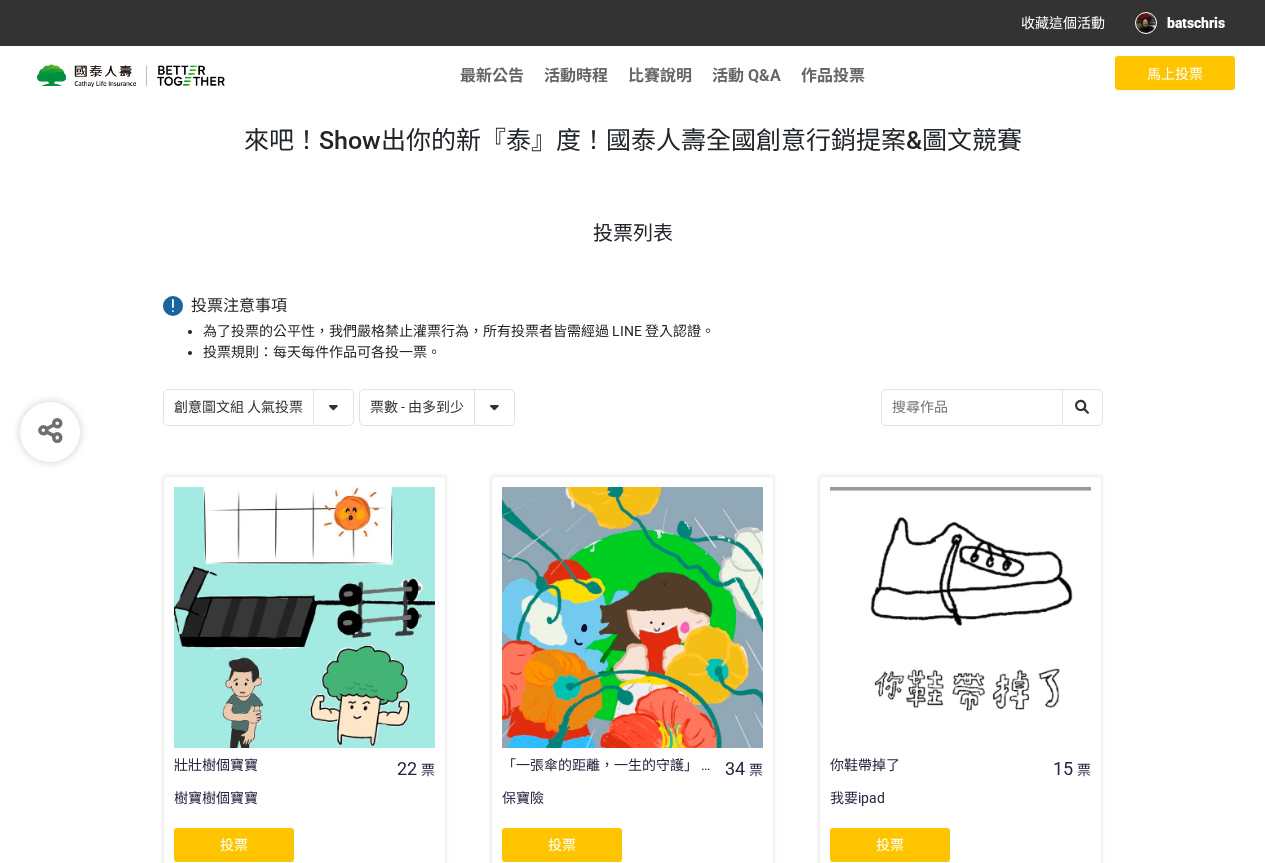 click on "作品 - 由新到舊 作品 - 由舊到新 票數 - 由多到少 票數 - 由少到多" at bounding box center (437, 407) 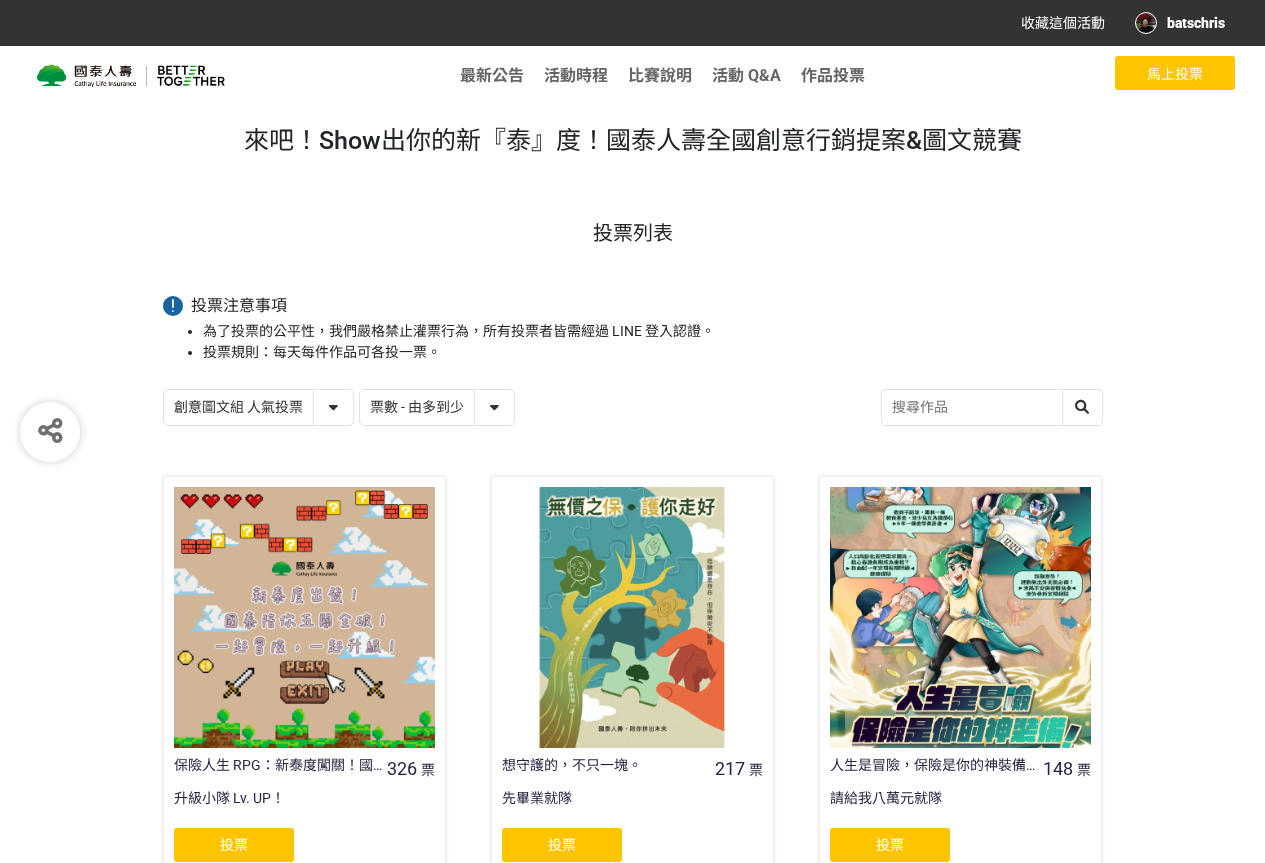 scroll, scrollTop: 333, scrollLeft: 0, axis: vertical 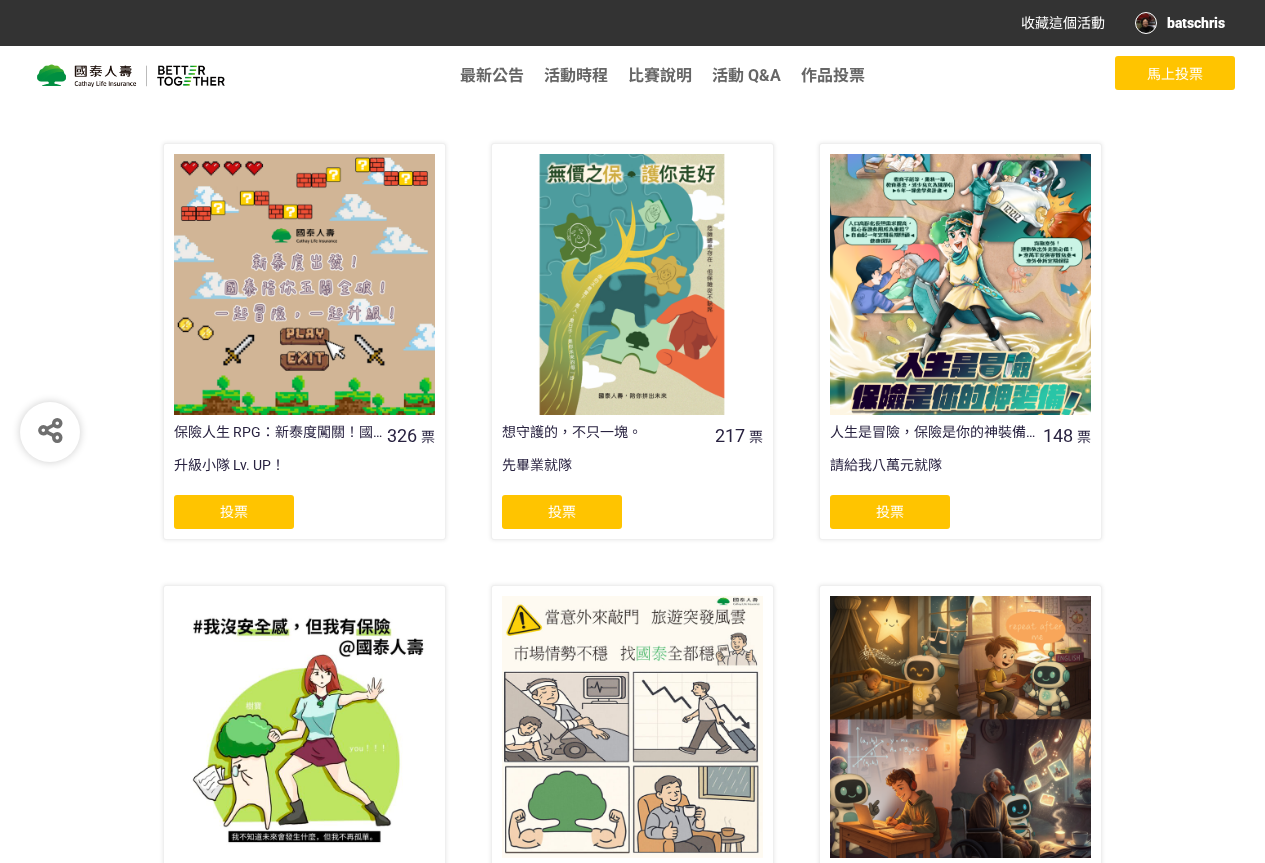 click on "投票" at bounding box center [562, 512] 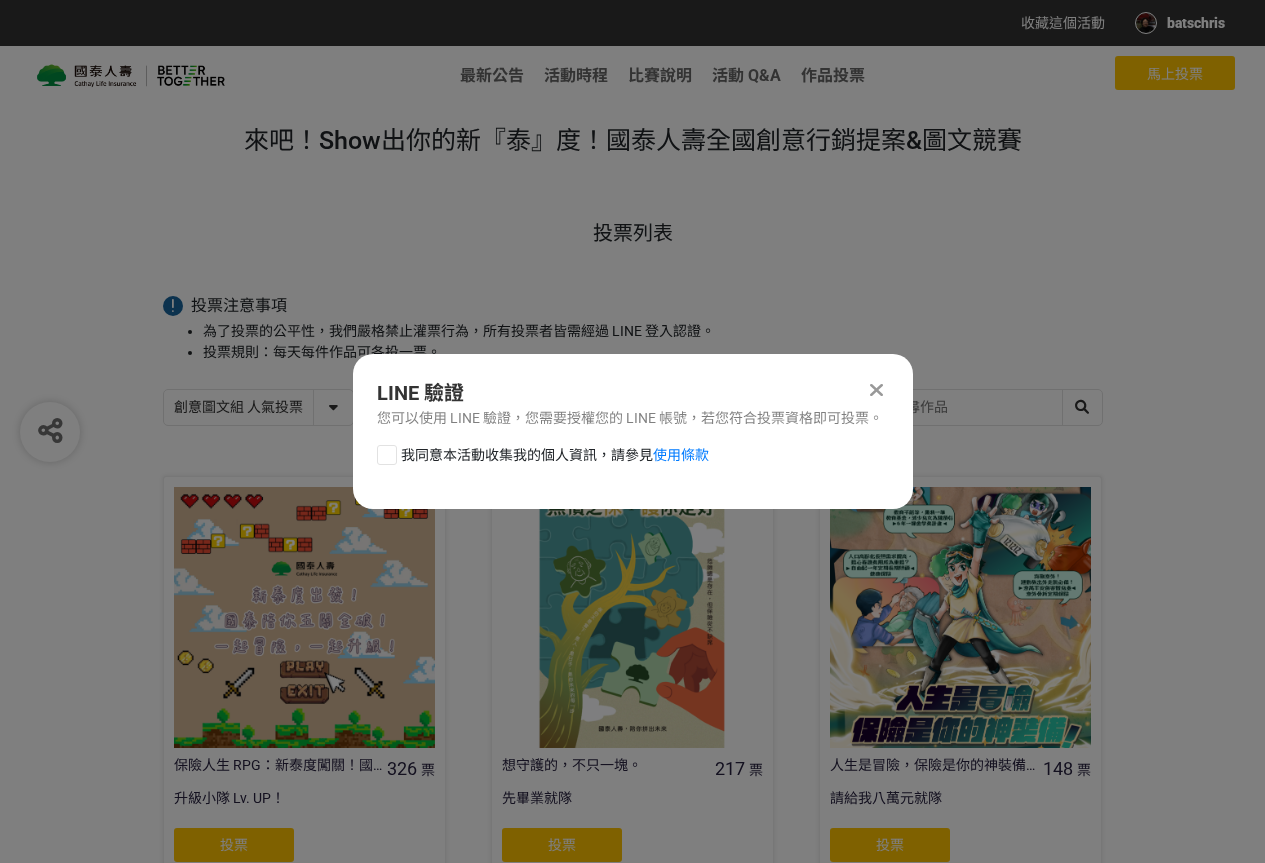 click on "我同意本活動收集我的個人資訊，請參見  使用條款" at bounding box center (633, 465) 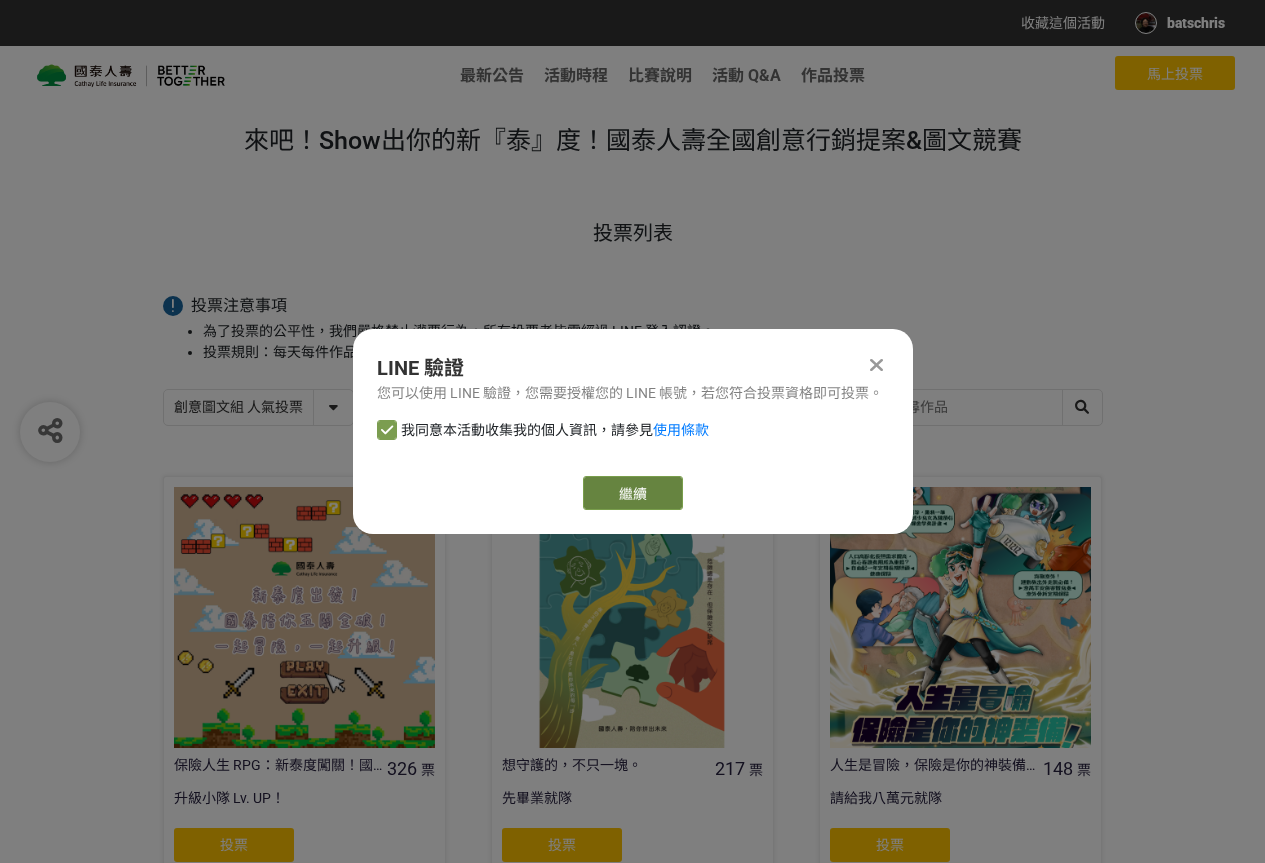 click on "繼續" at bounding box center (633, 493) 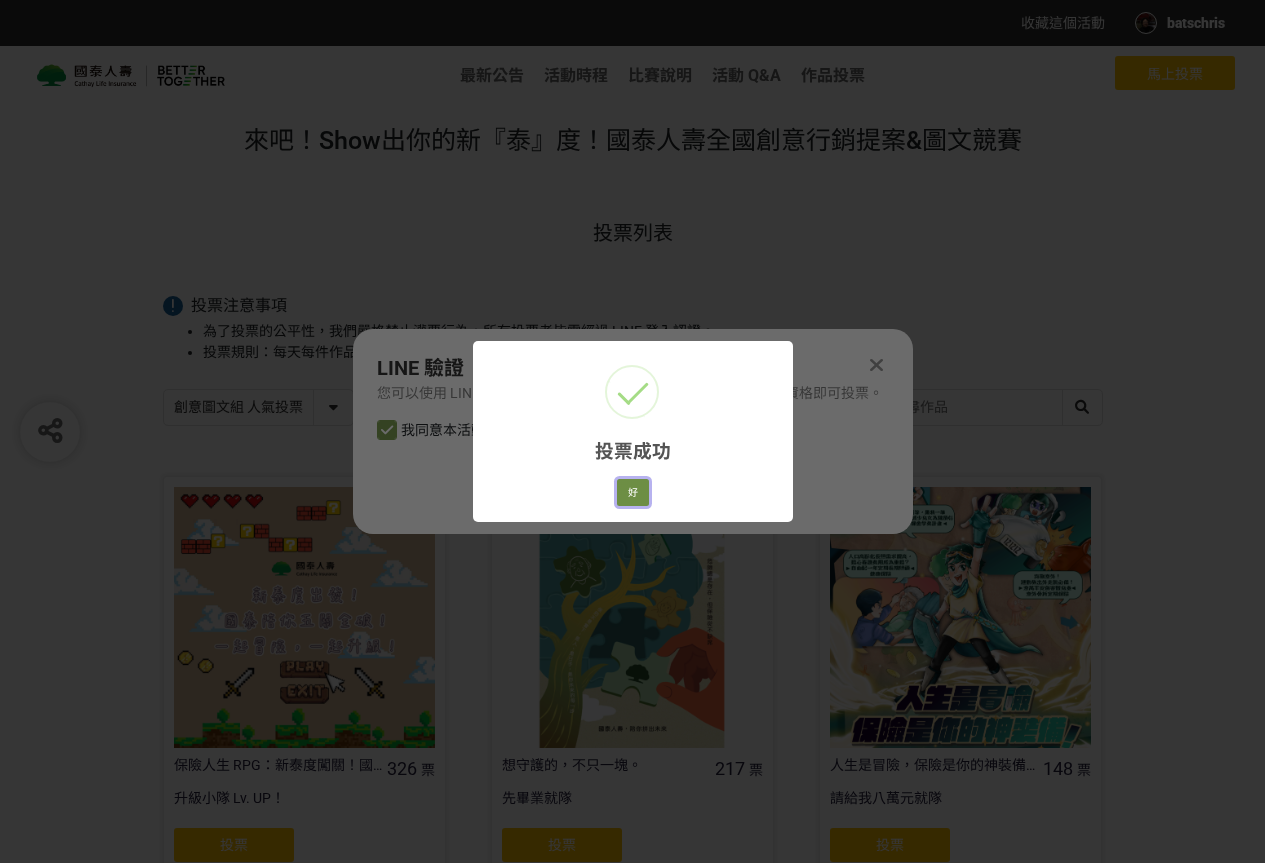 click on "好" at bounding box center (633, 493) 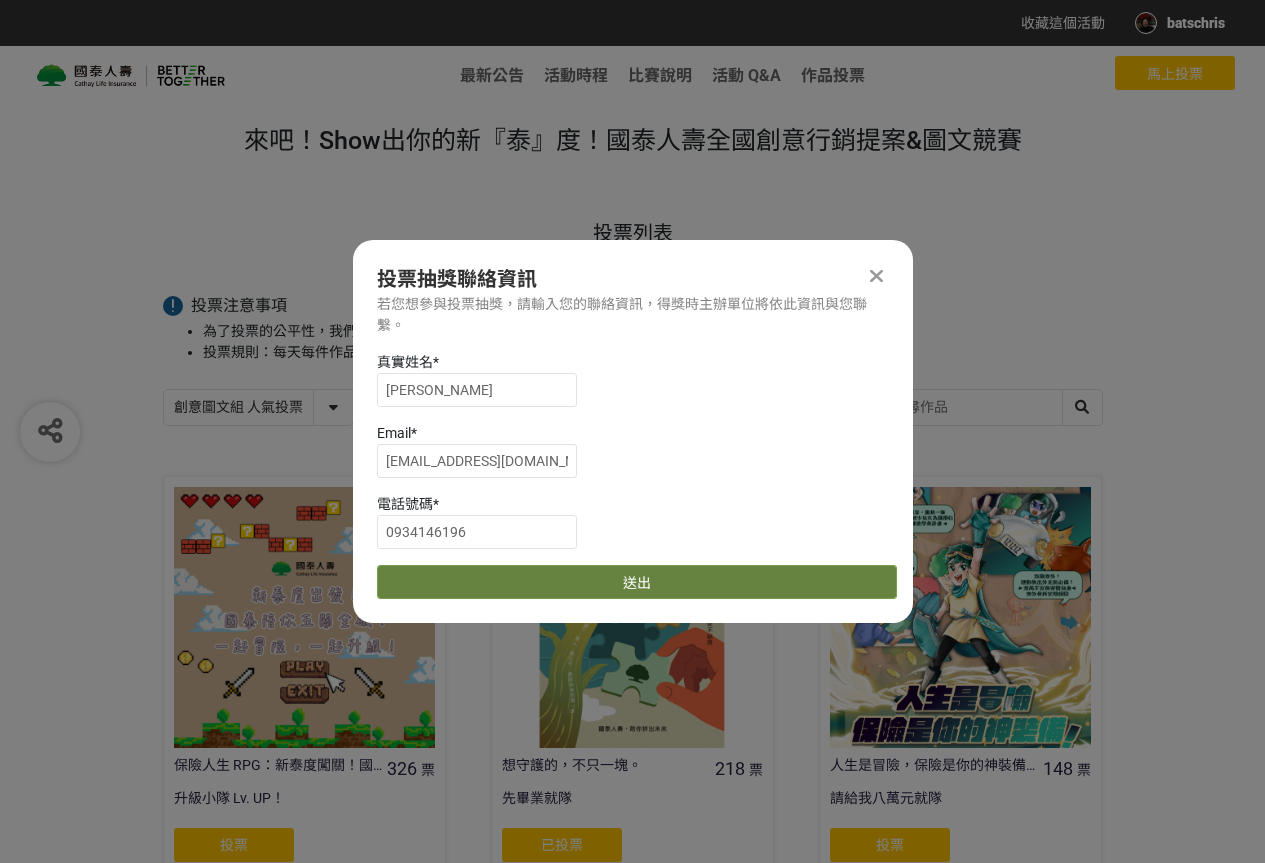 click on "送出" at bounding box center (637, 582) 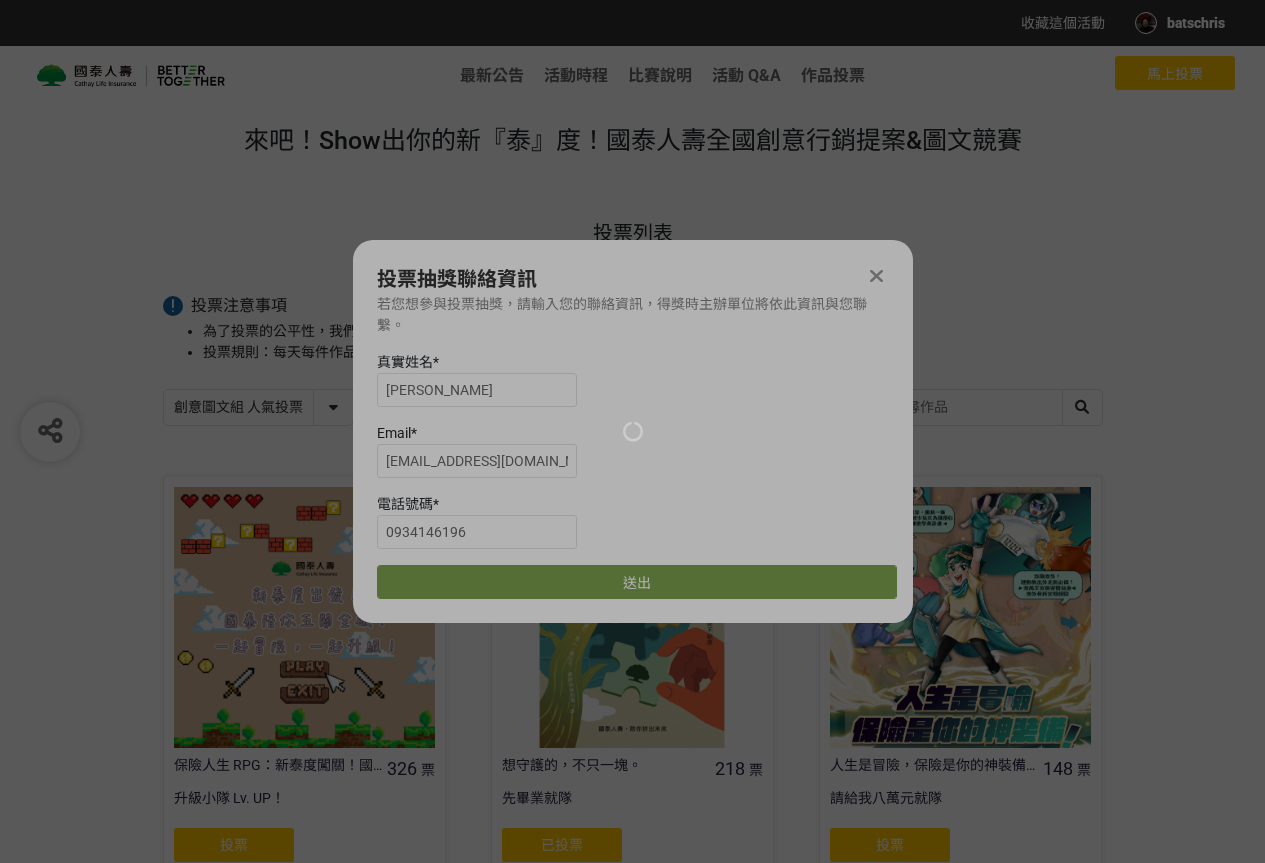 scroll, scrollTop: 333, scrollLeft: 0, axis: vertical 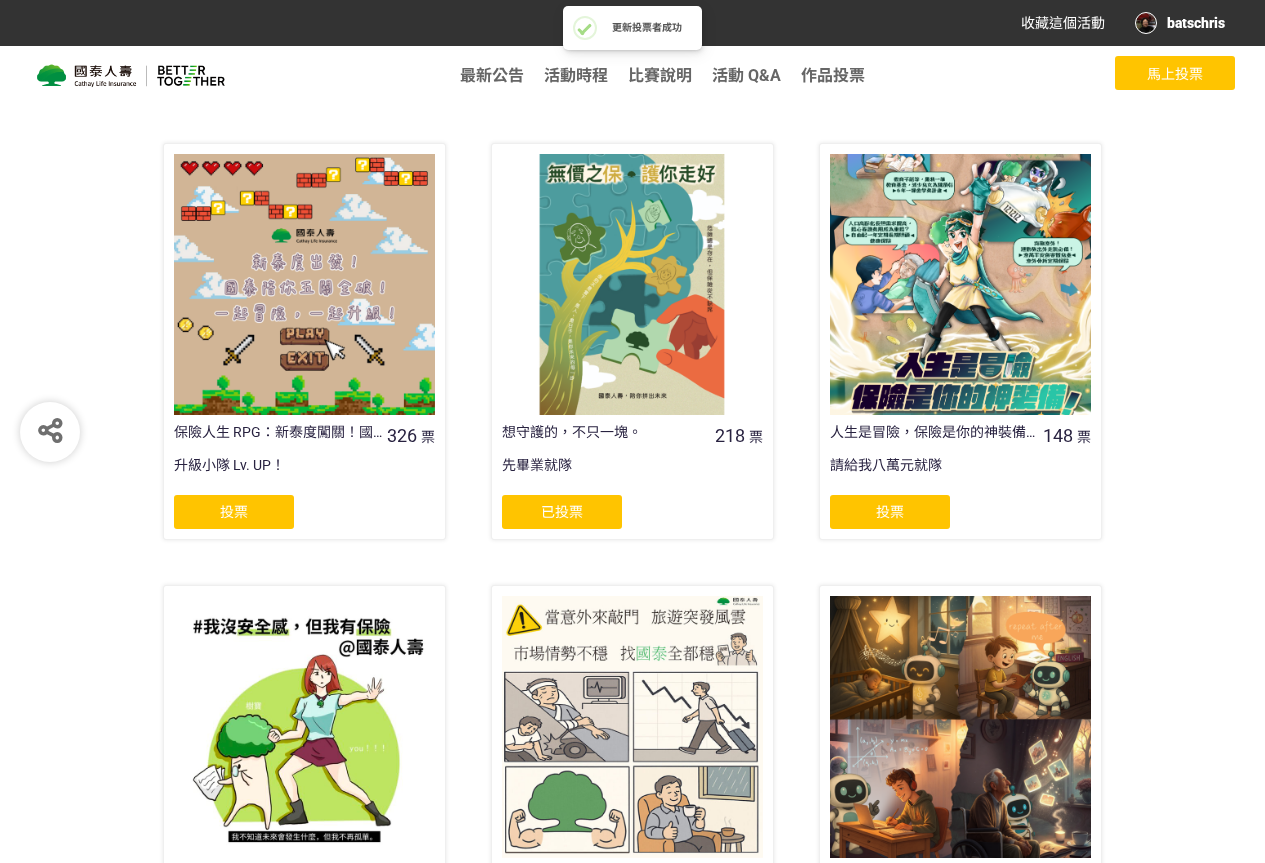 click on "投票" at bounding box center (890, 512) 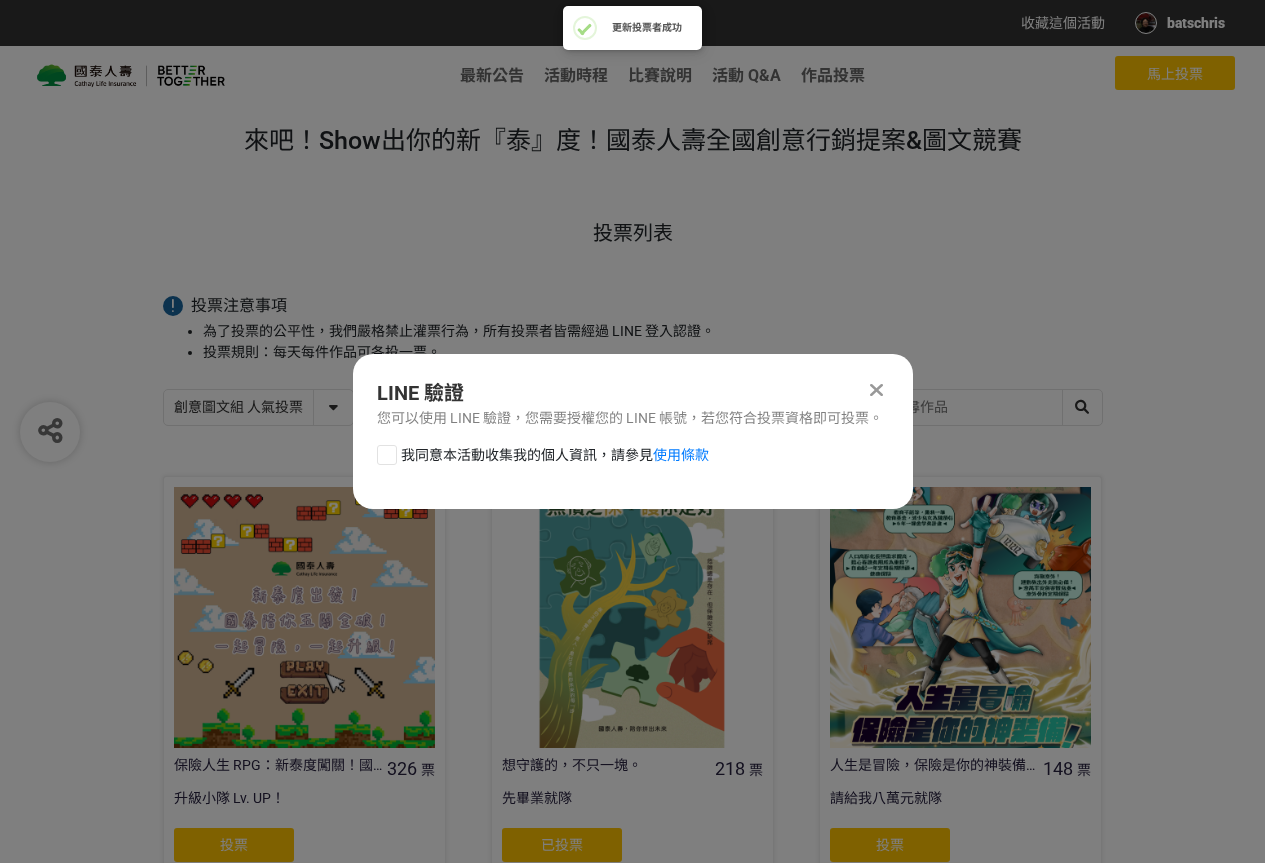scroll, scrollTop: 0, scrollLeft: 0, axis: both 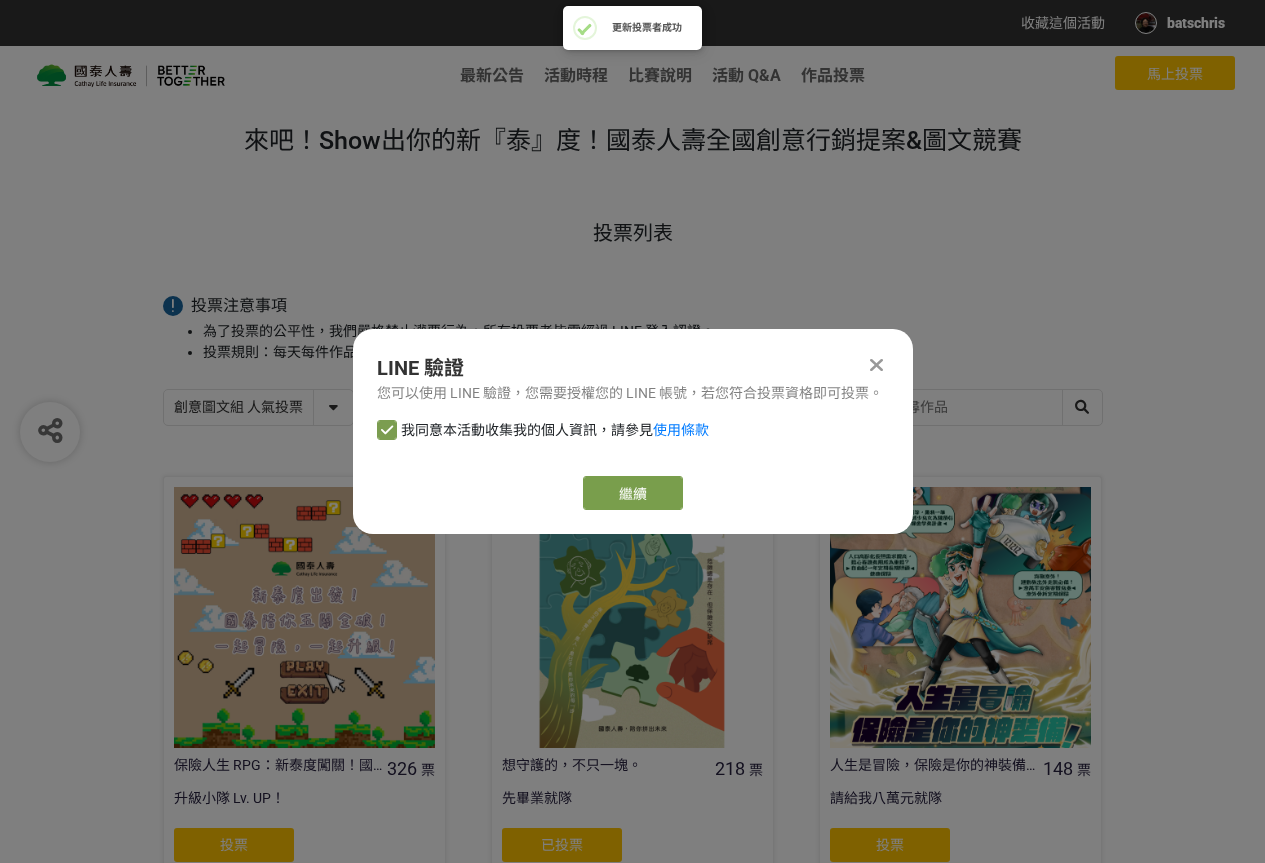 click on "LINE 驗證 您可以使用 LINE 驗證，您需要授權您的 LINE 帳號，若您符合投票資格即可投票。 我同意本活動收集我的個人資訊，請參見  使用條款 繼續" at bounding box center (633, 431) 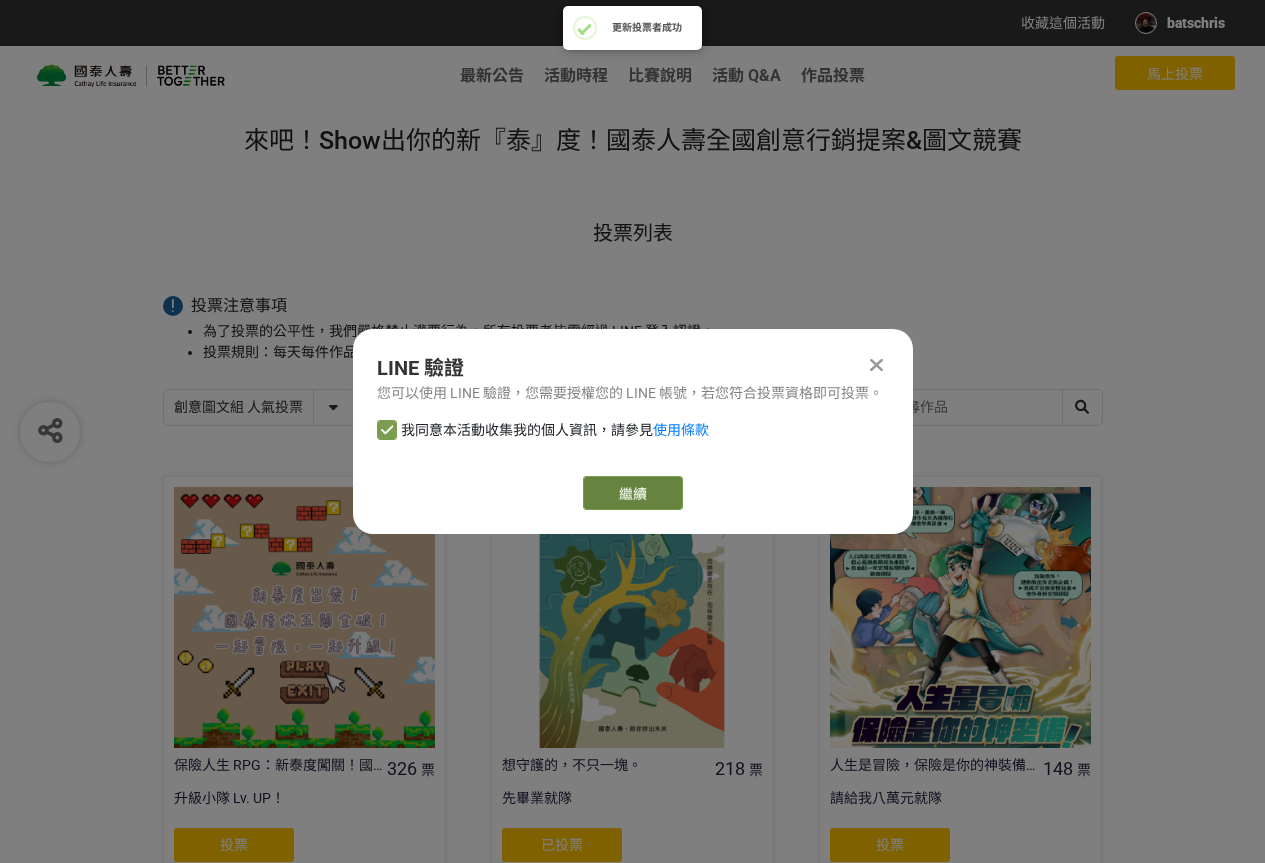 click on "繼續" at bounding box center (633, 493) 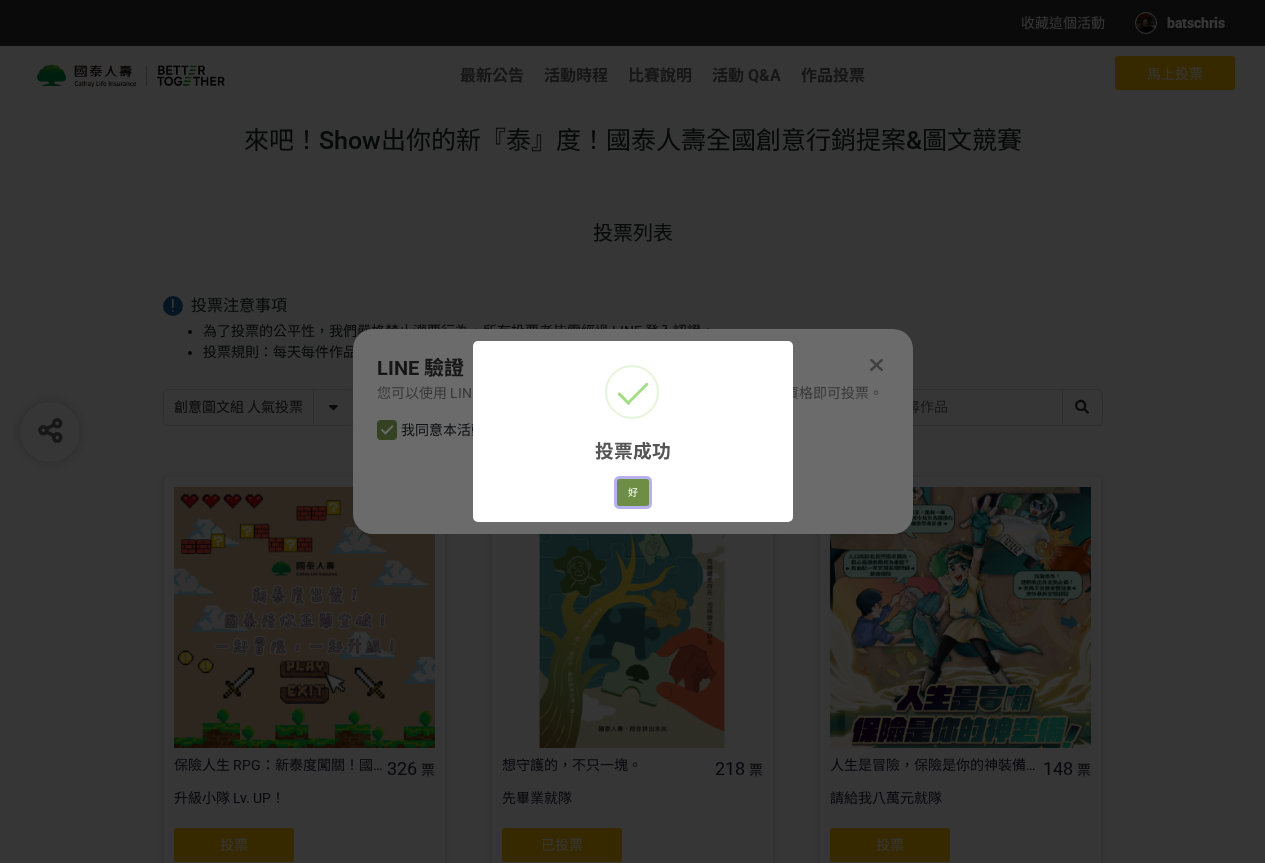 click on "好" at bounding box center (633, 493) 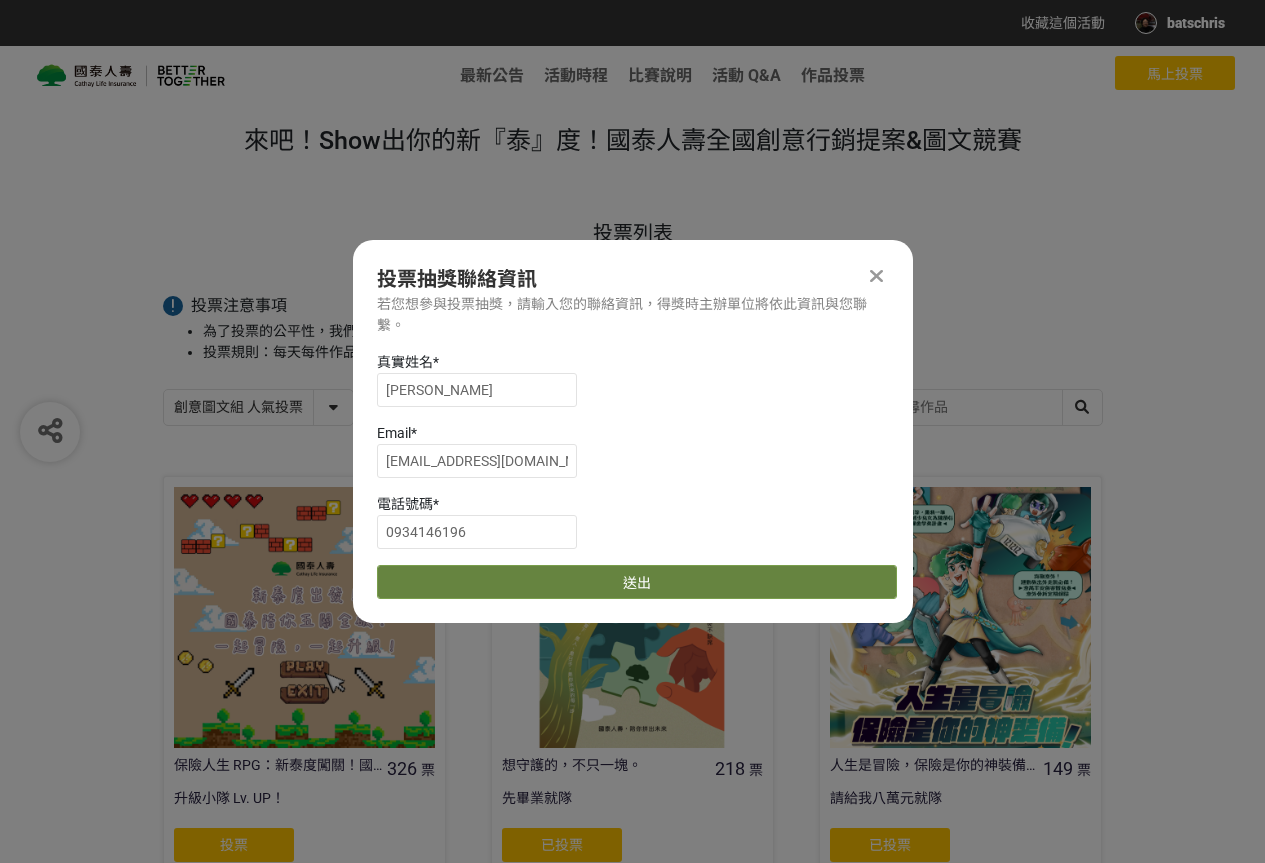 click on "送出" at bounding box center [637, 582] 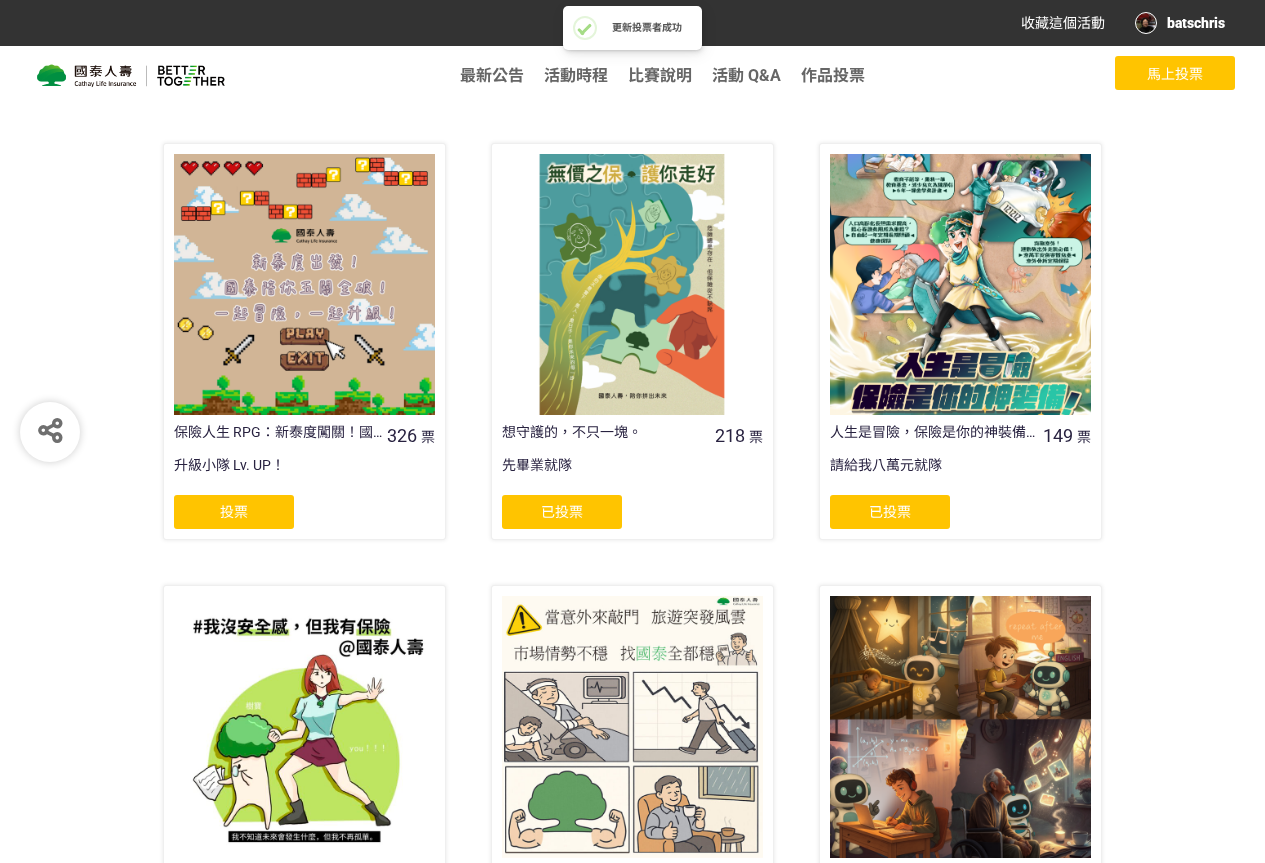 scroll, scrollTop: 833, scrollLeft: 0, axis: vertical 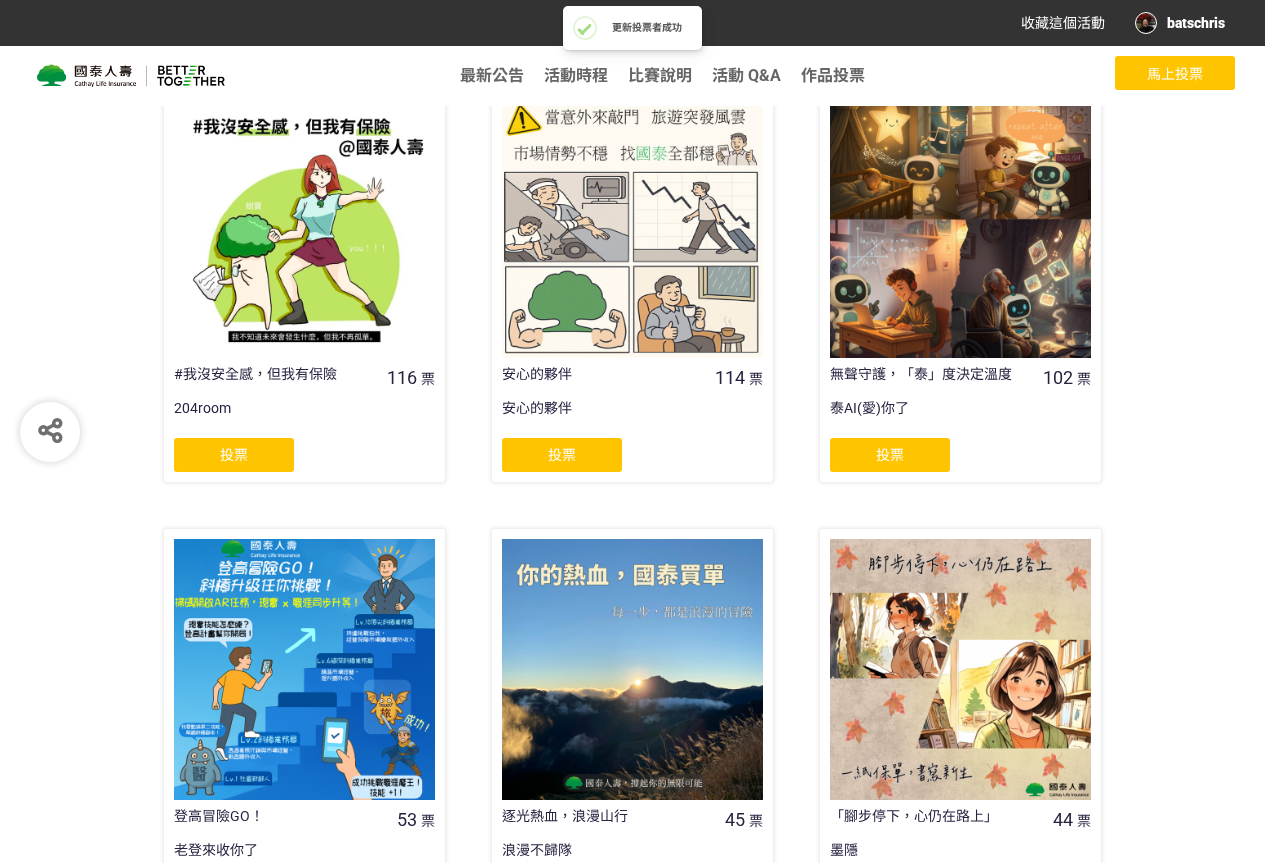 click on "投票" 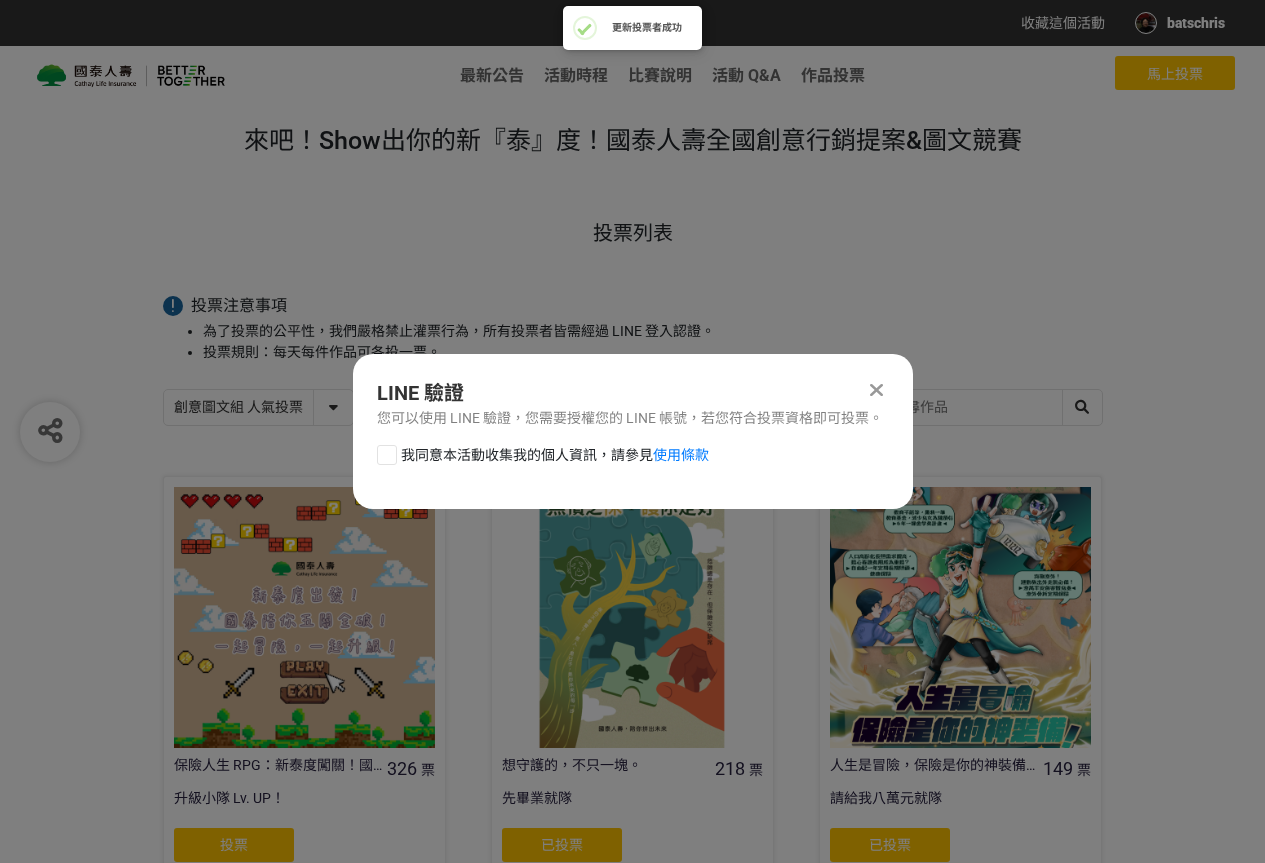 click on "我同意本活動收集我的個人資訊，請參見  使用條款" at bounding box center (555, 455) 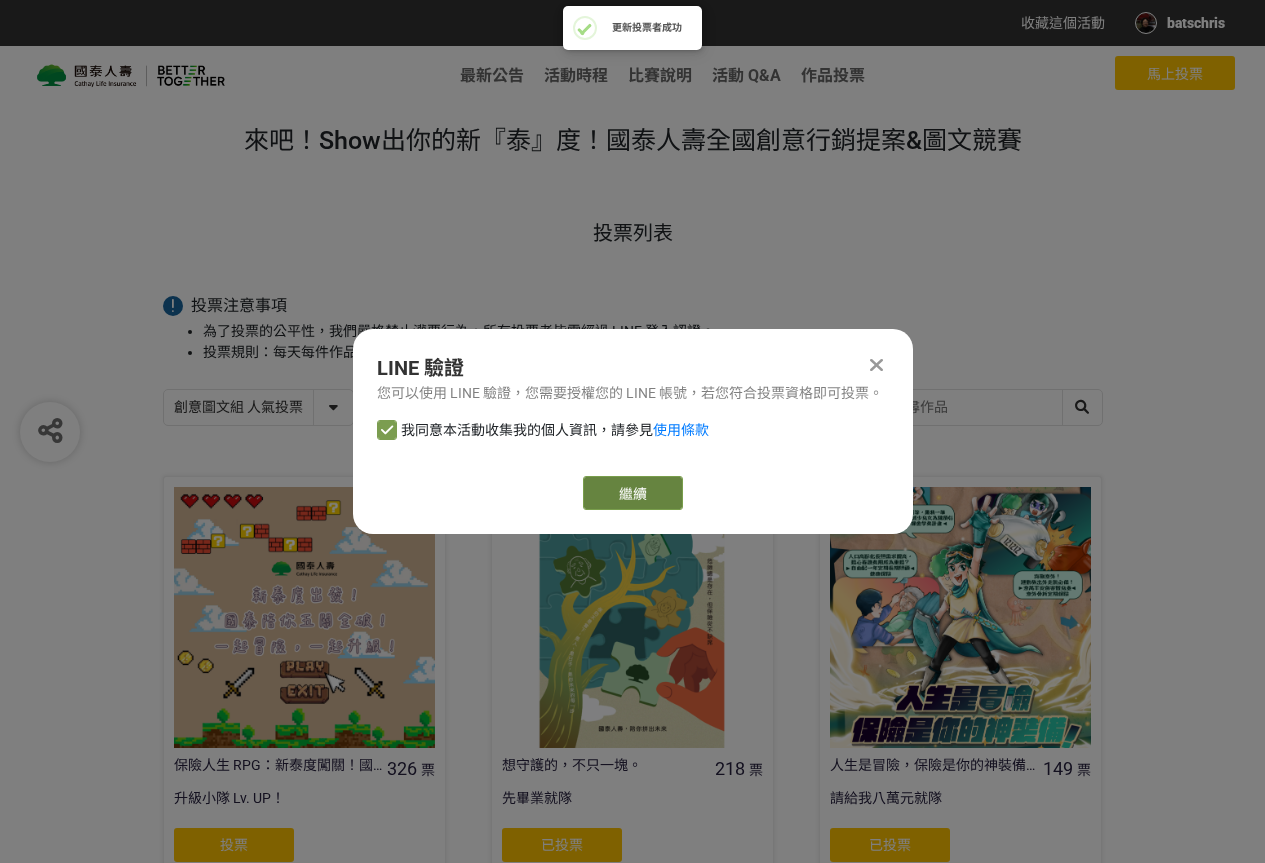 click on "繼續" at bounding box center [633, 493] 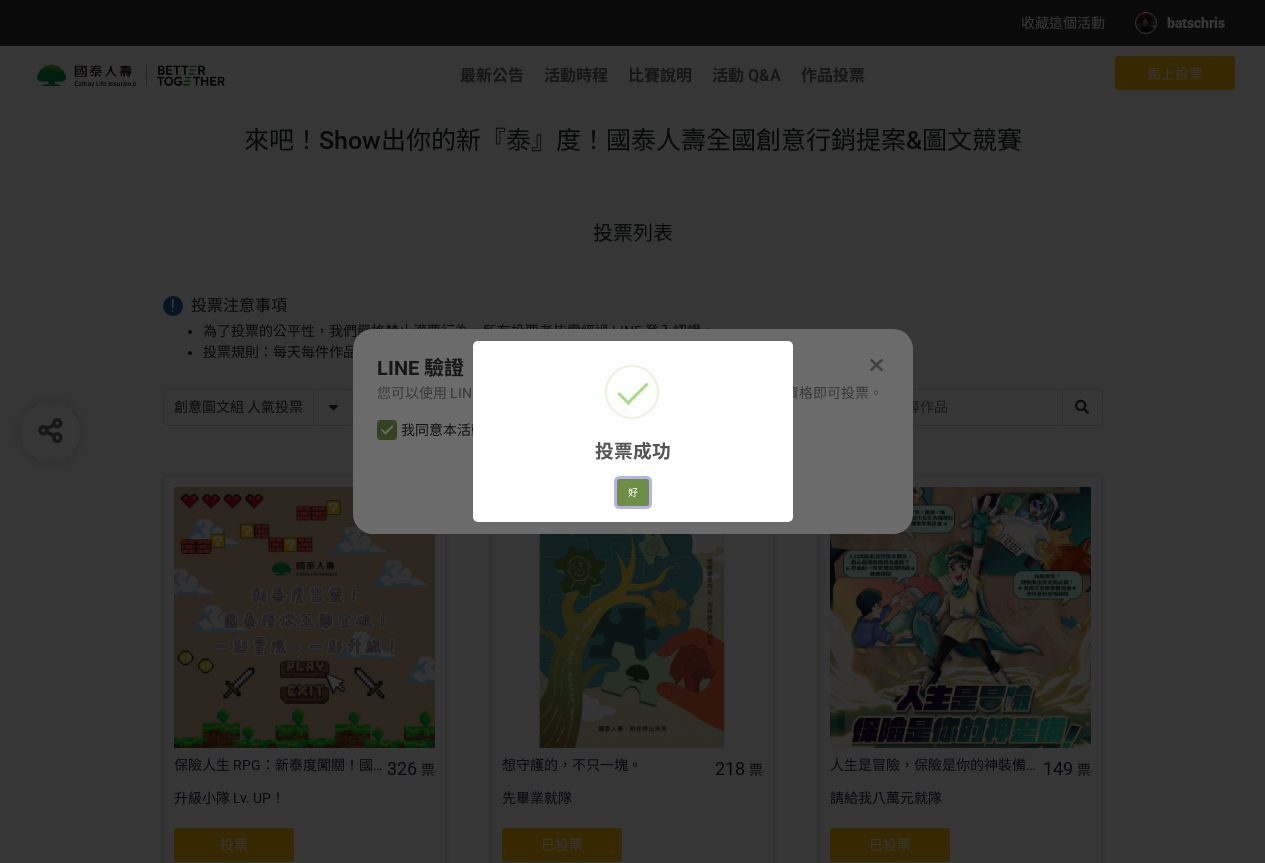 click on "好" at bounding box center [633, 493] 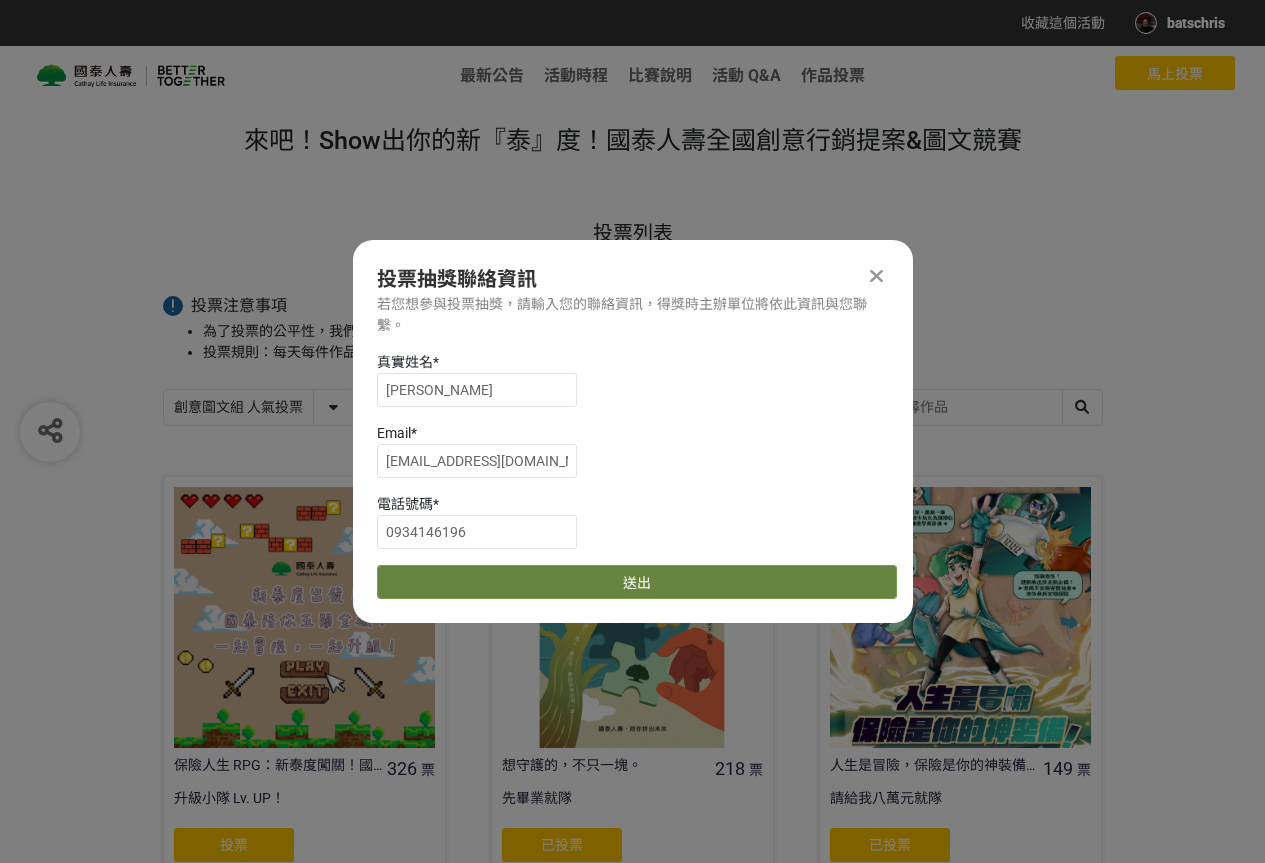 click on "送出" at bounding box center [637, 582] 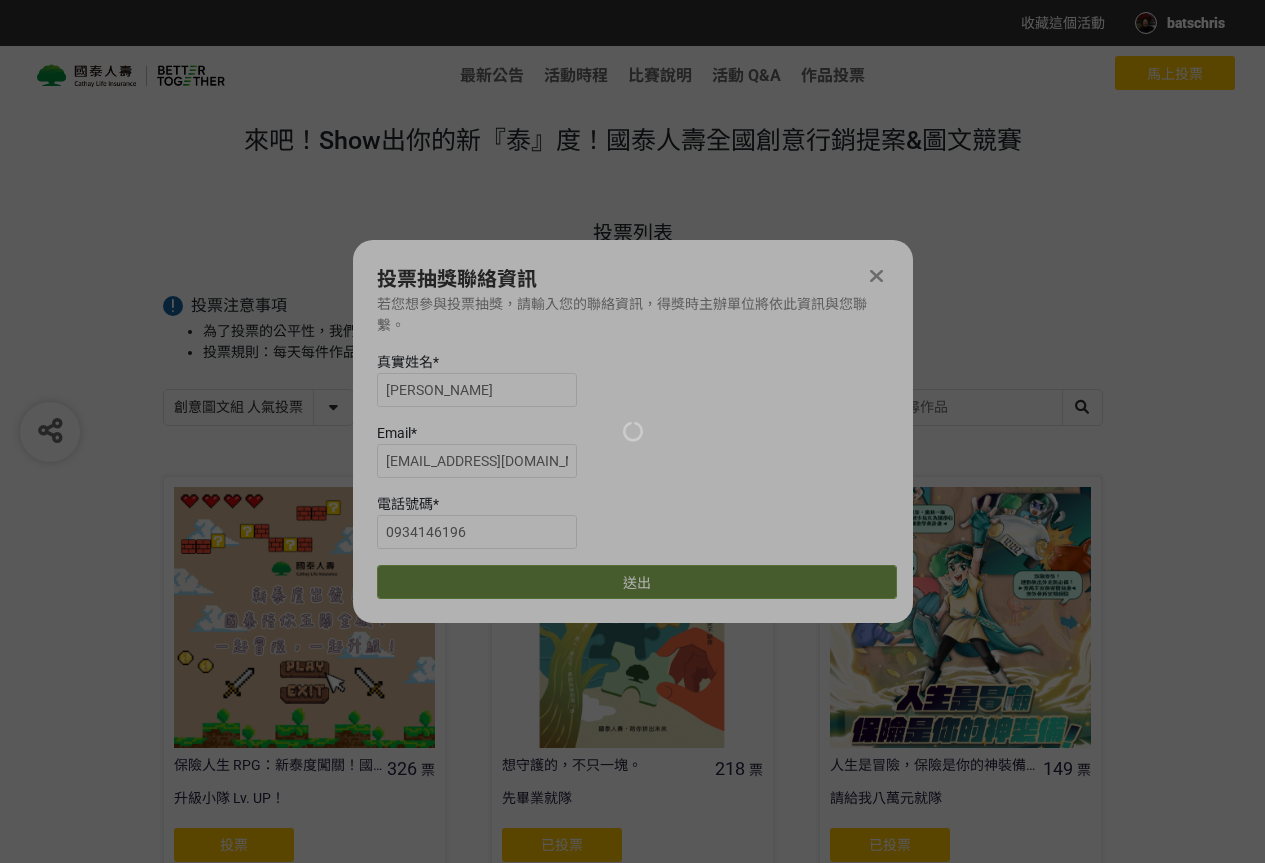 scroll, scrollTop: 833, scrollLeft: 0, axis: vertical 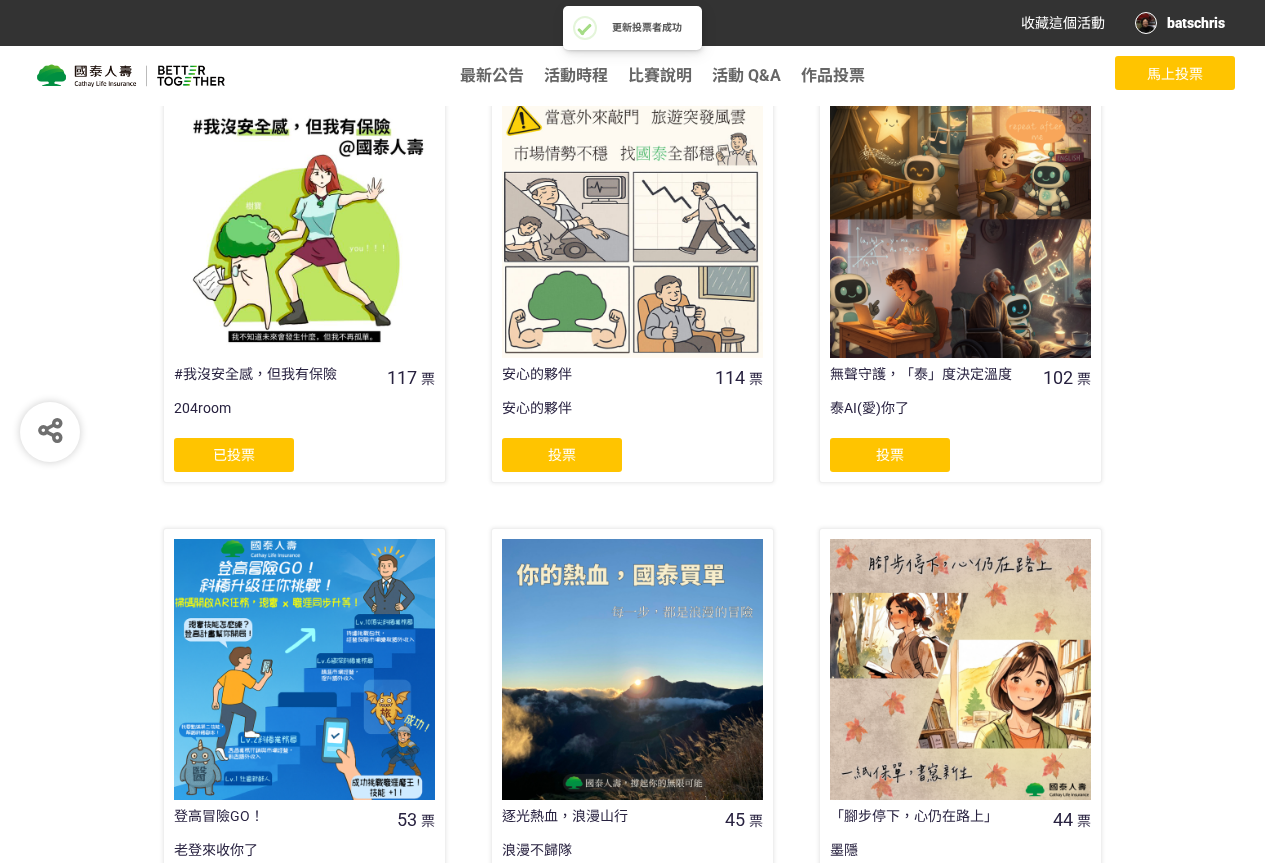 click on "投票" at bounding box center (562, 455) 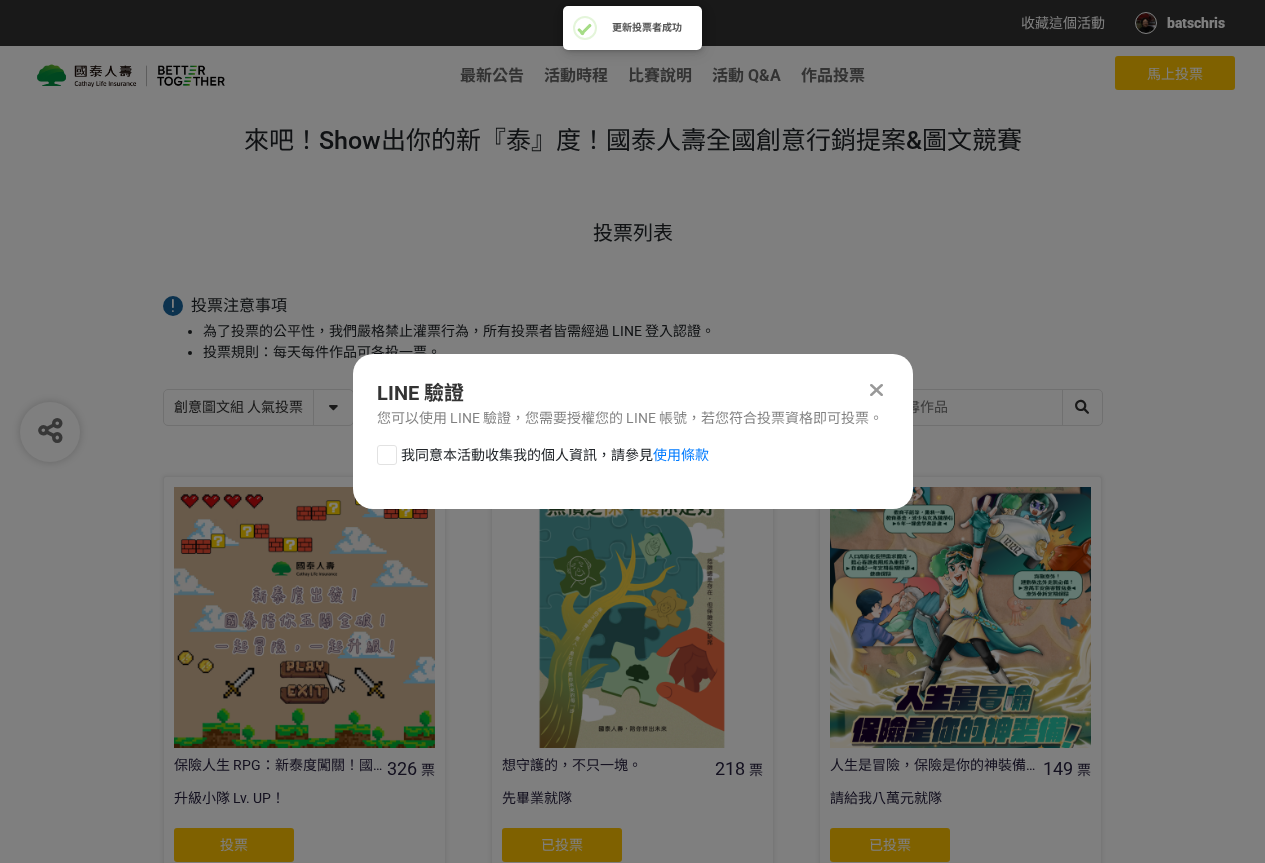 click on "我同意本活動收集我的個人資訊，請參見  使用條款" at bounding box center (555, 455) 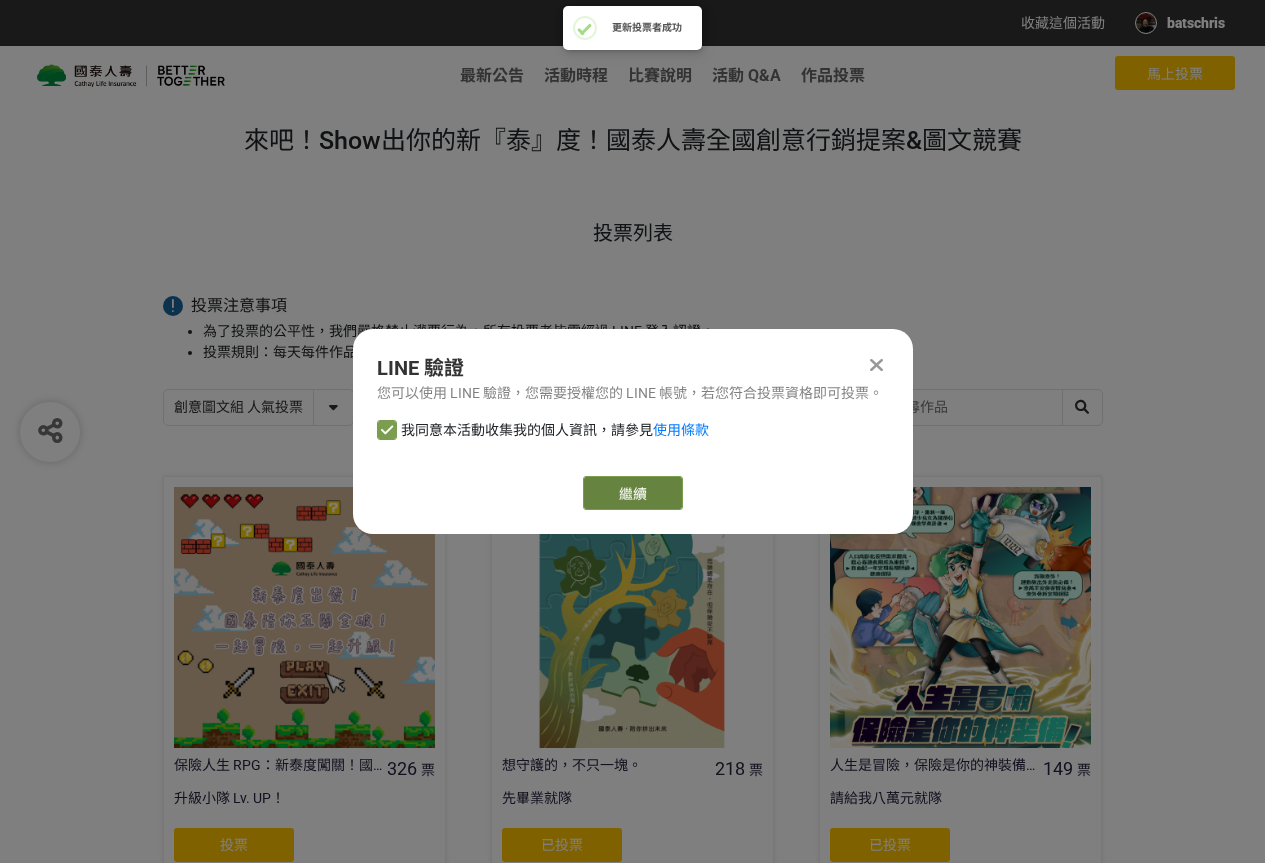click on "繼續" at bounding box center [633, 493] 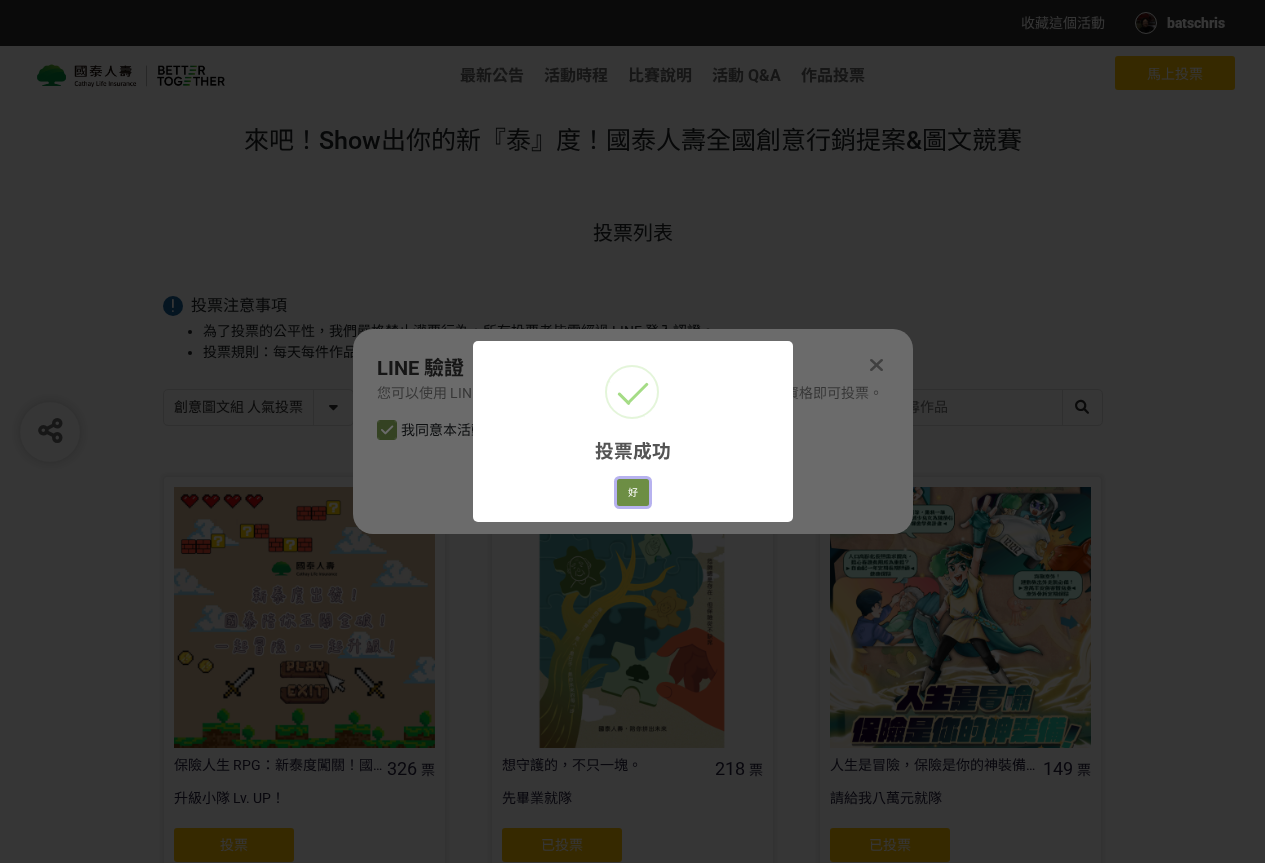 click on "好" at bounding box center (633, 493) 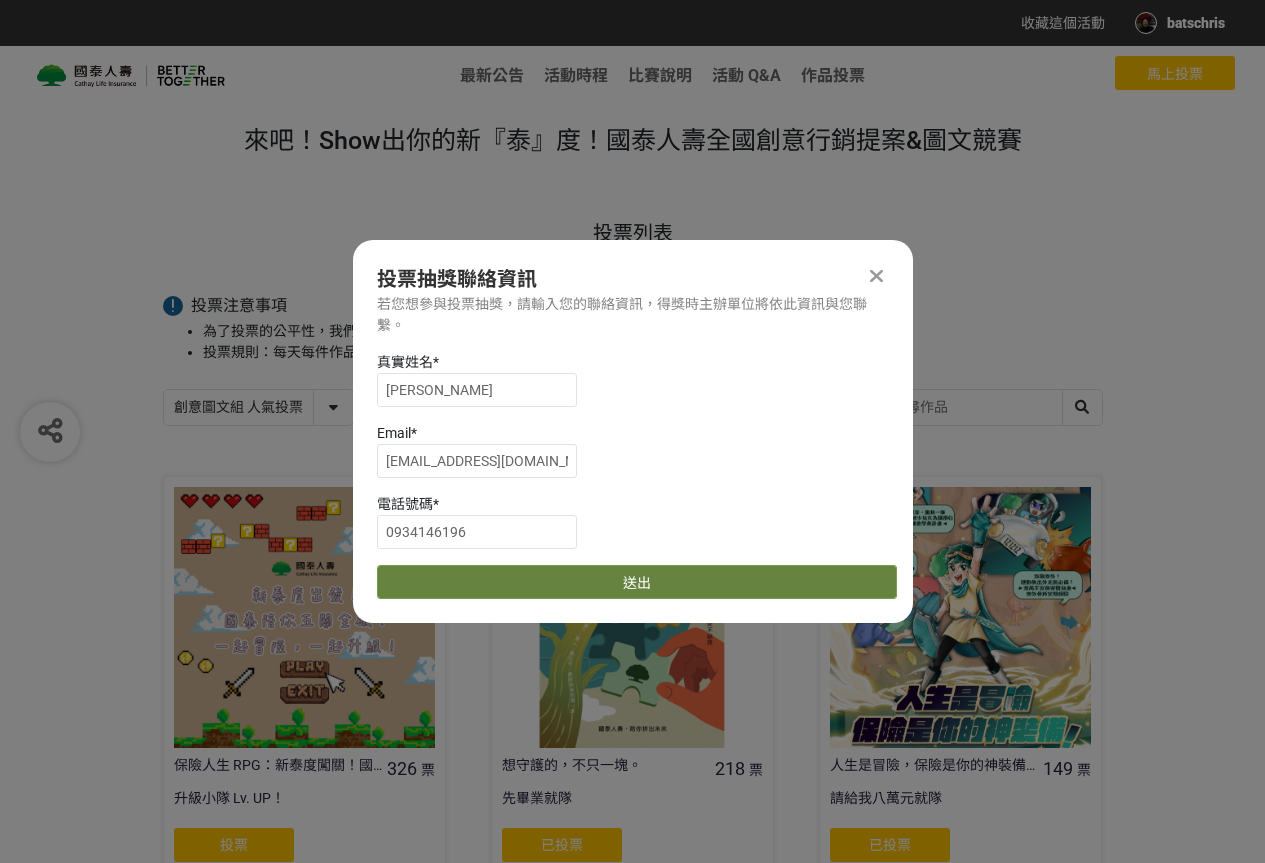 click on "送出" at bounding box center [637, 582] 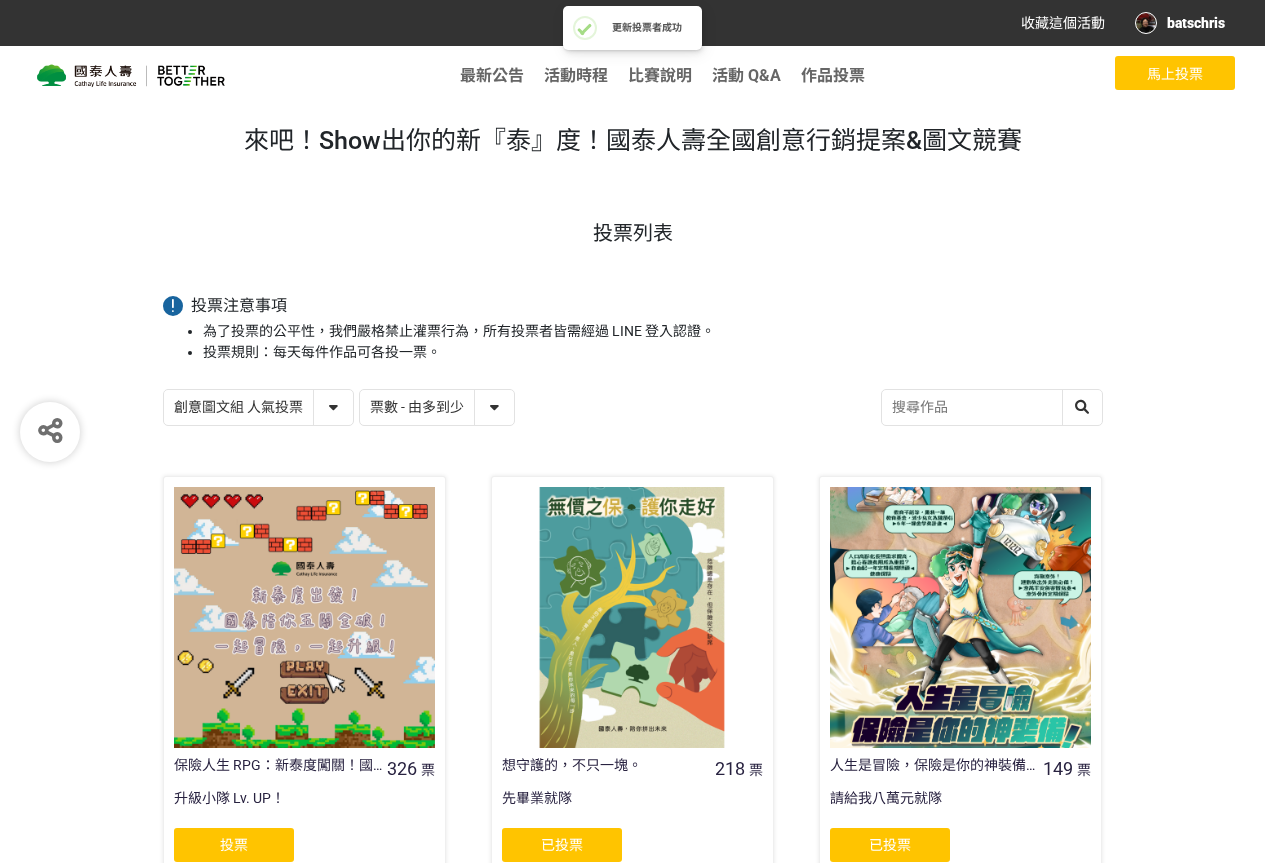 scroll, scrollTop: 833, scrollLeft: 0, axis: vertical 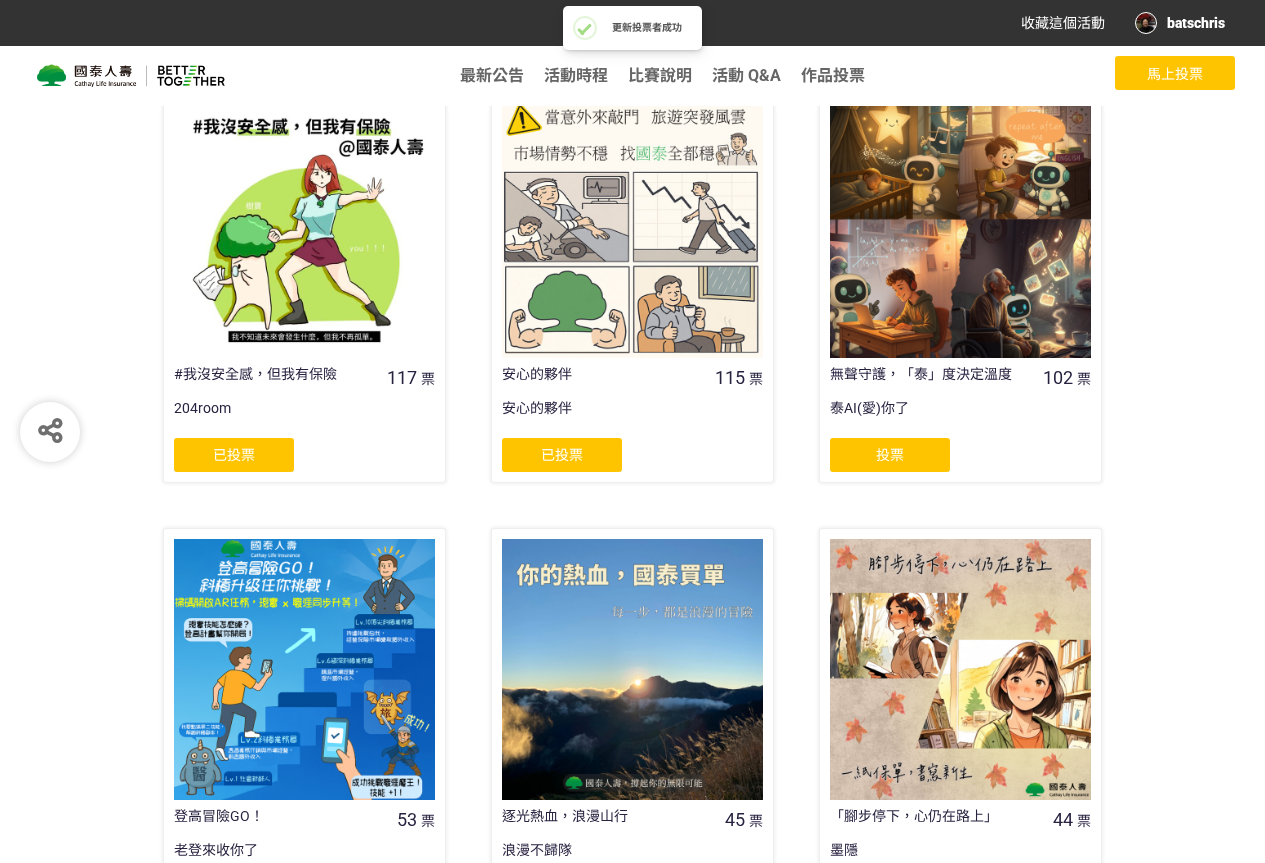 click on "投票" at bounding box center [890, 455] 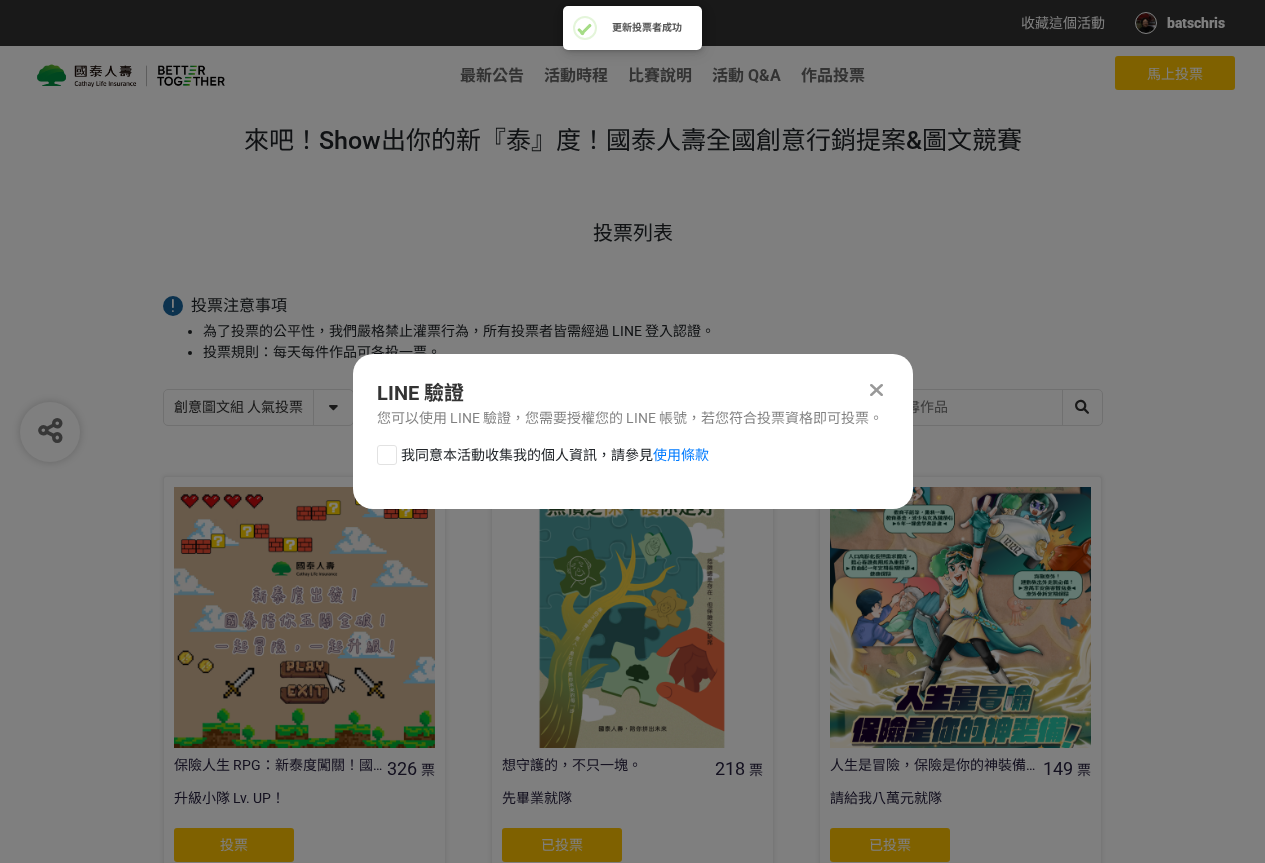 click on "我同意本活動收集我的個人資訊，請參見  使用條款" at bounding box center [555, 455] 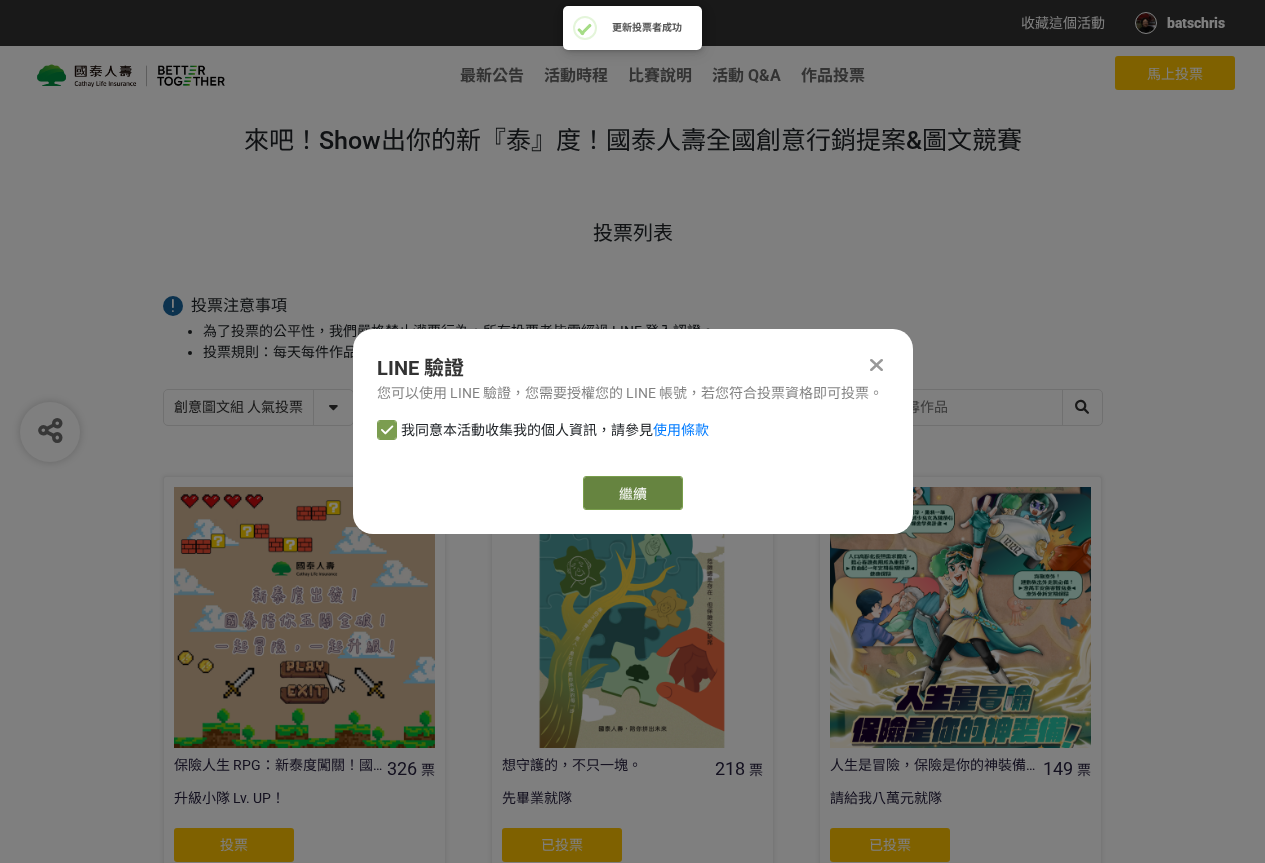 click on "繼續" at bounding box center [633, 493] 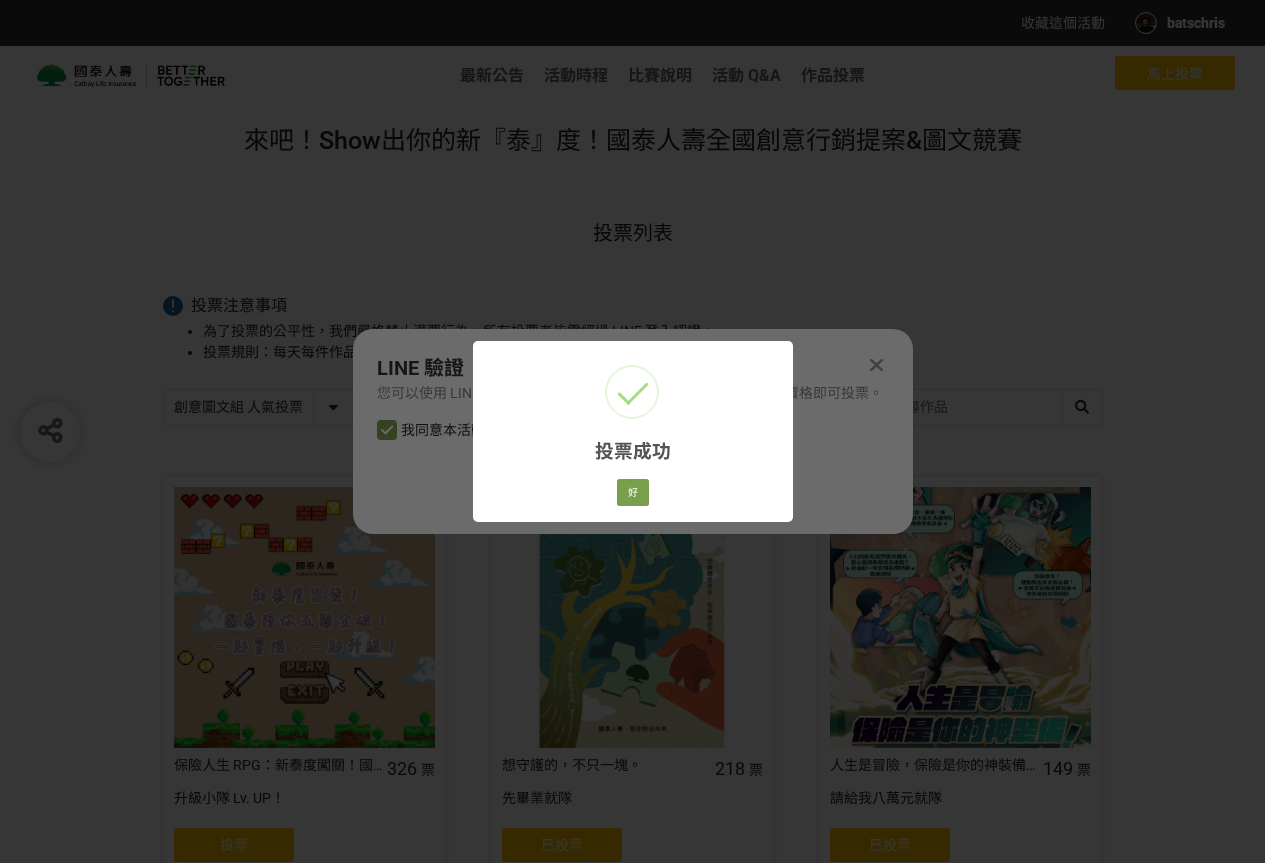 click on "投票成功 × 好 Cancel" at bounding box center [633, 431] 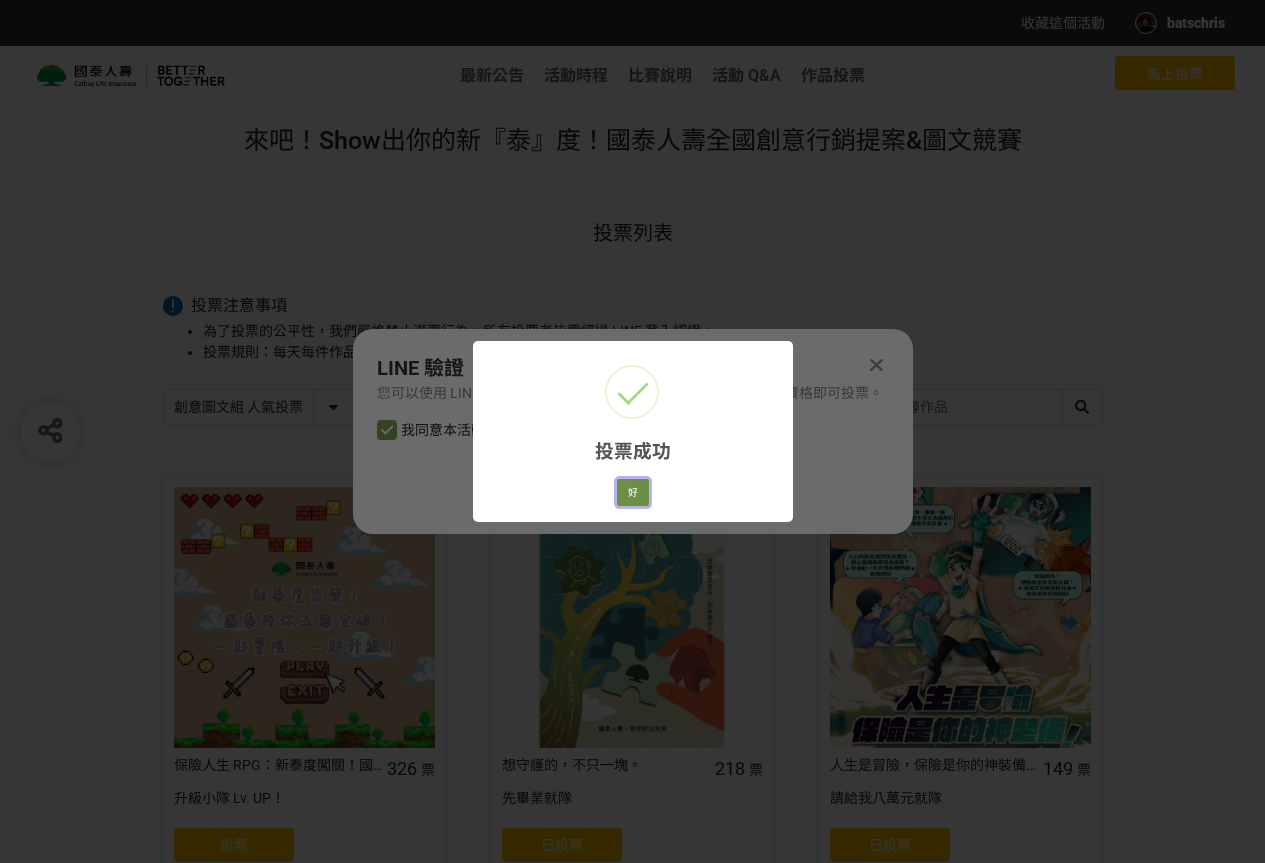 click on "好" at bounding box center [633, 493] 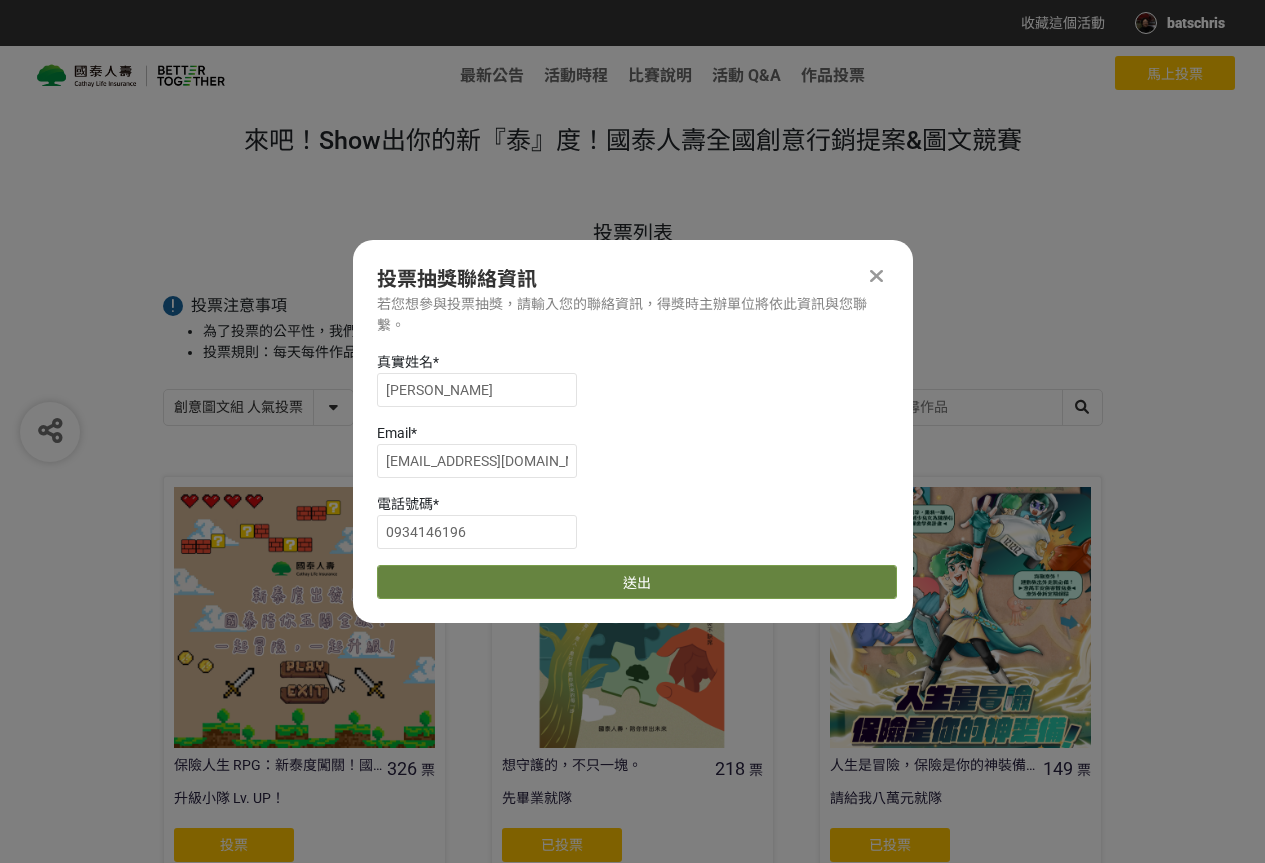 click on "送出" at bounding box center [637, 582] 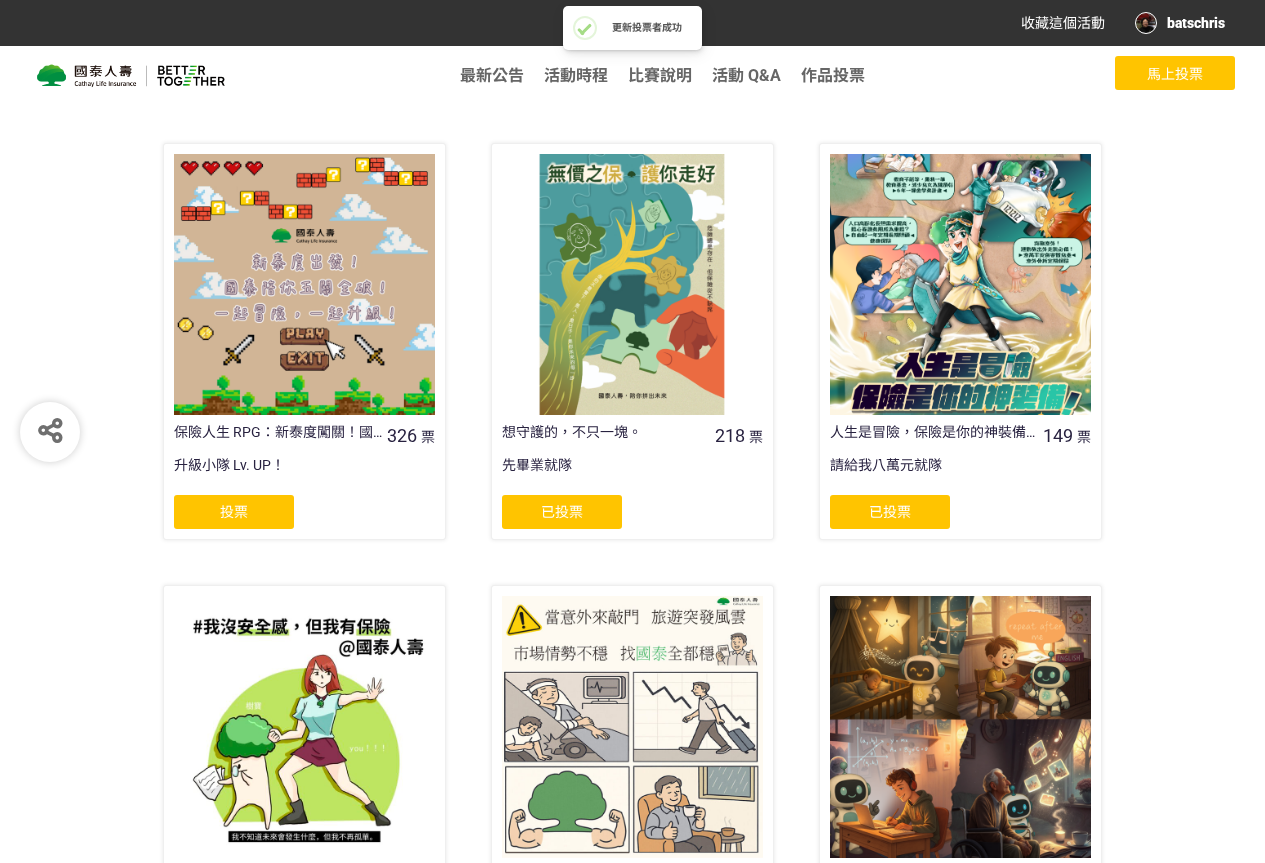 scroll, scrollTop: 0, scrollLeft: 0, axis: both 